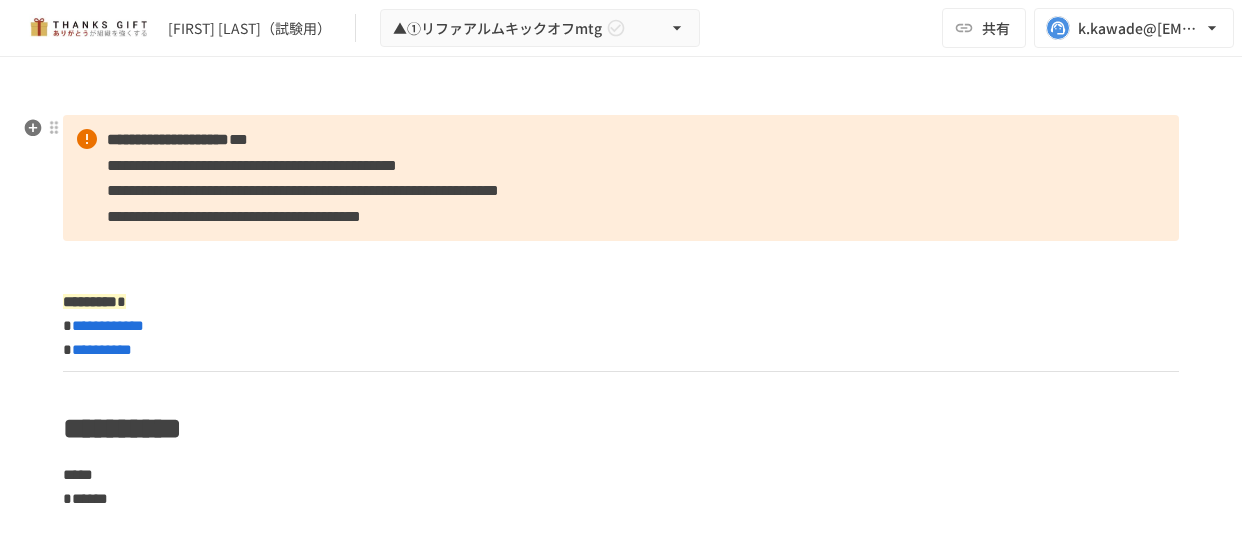 scroll, scrollTop: 0, scrollLeft: 0, axis: both 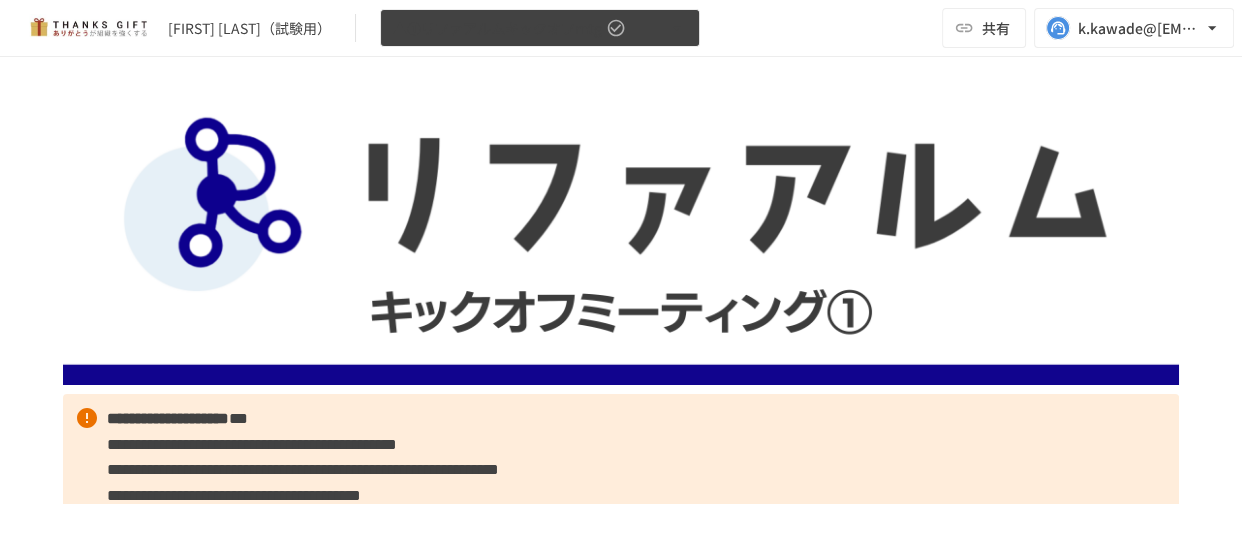 click on "▲①リファアルムキックオフmtg" at bounding box center [540, 28] 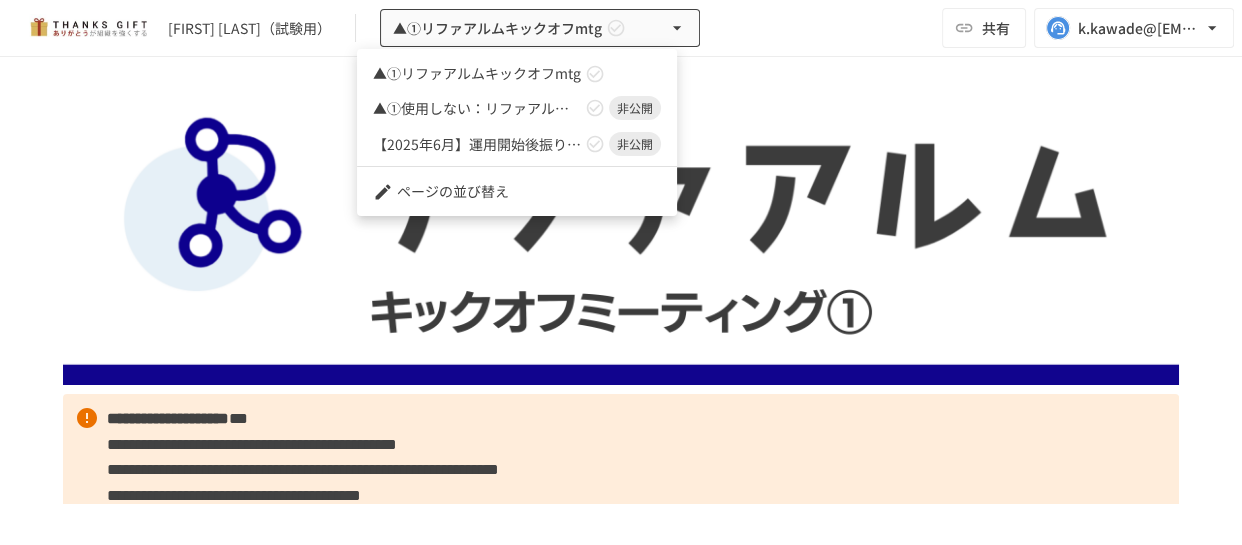 click at bounding box center (621, 272) 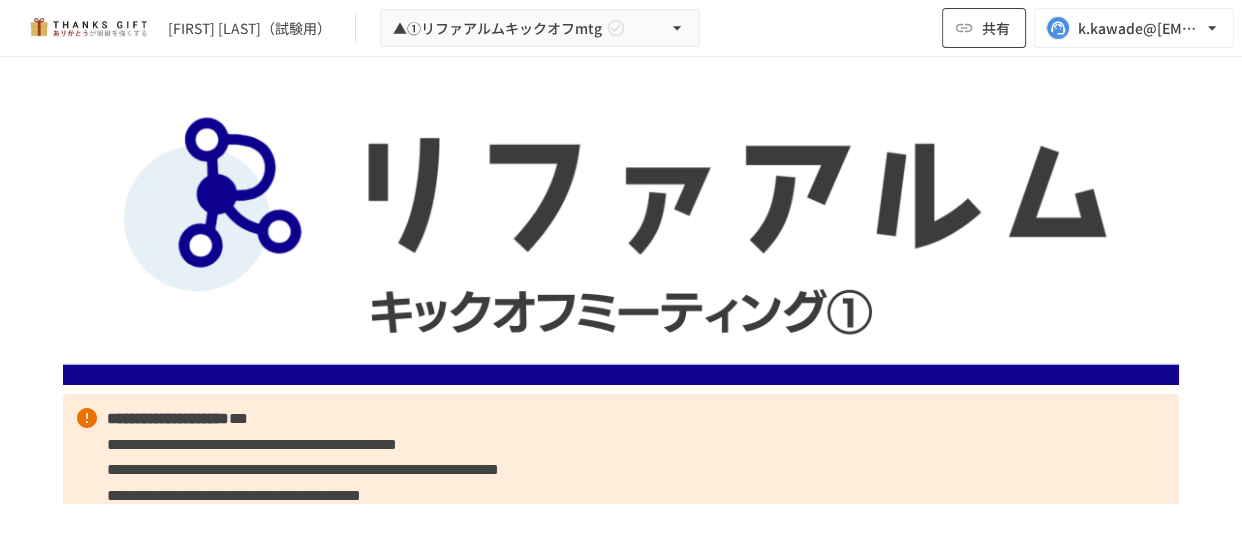 click on "共有" at bounding box center [984, 28] 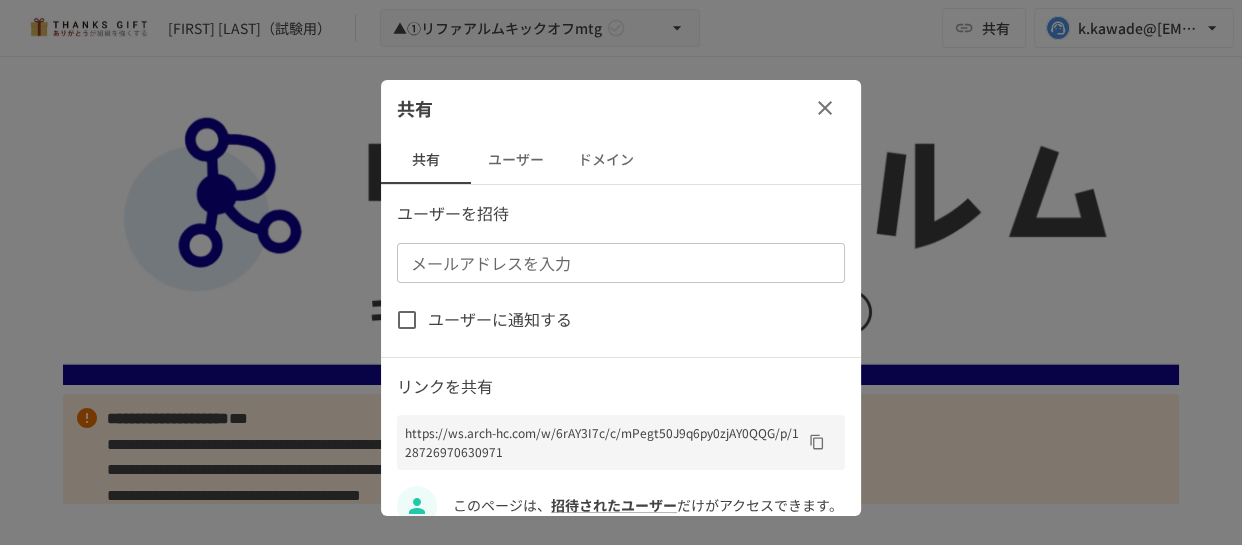 click on "メールアドレスを入力 メールアドレスを入力" at bounding box center (621, 263) 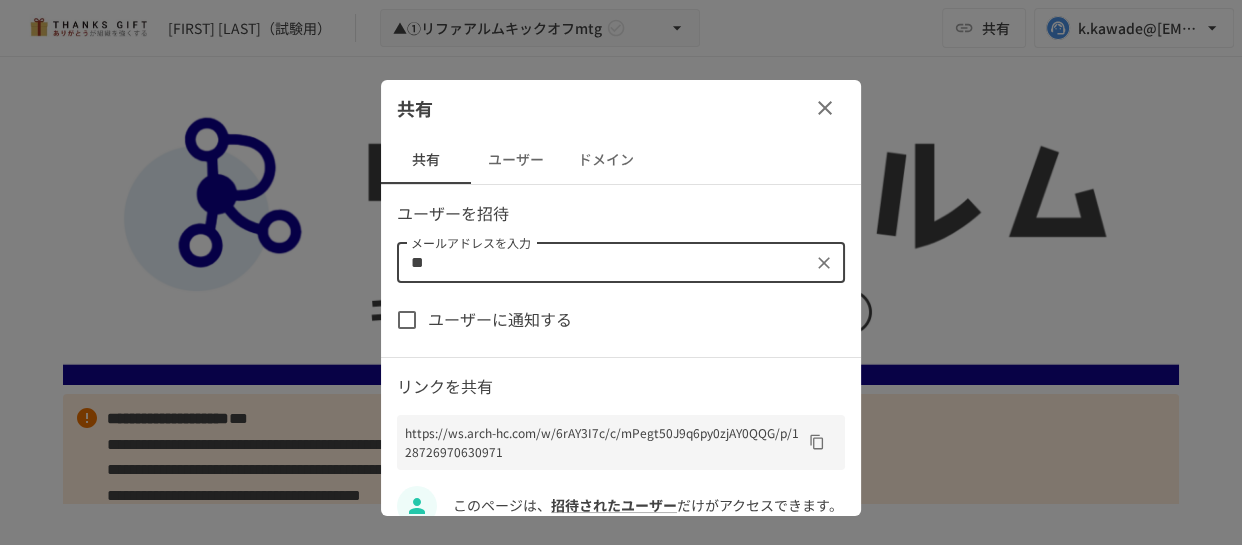 type on "*" 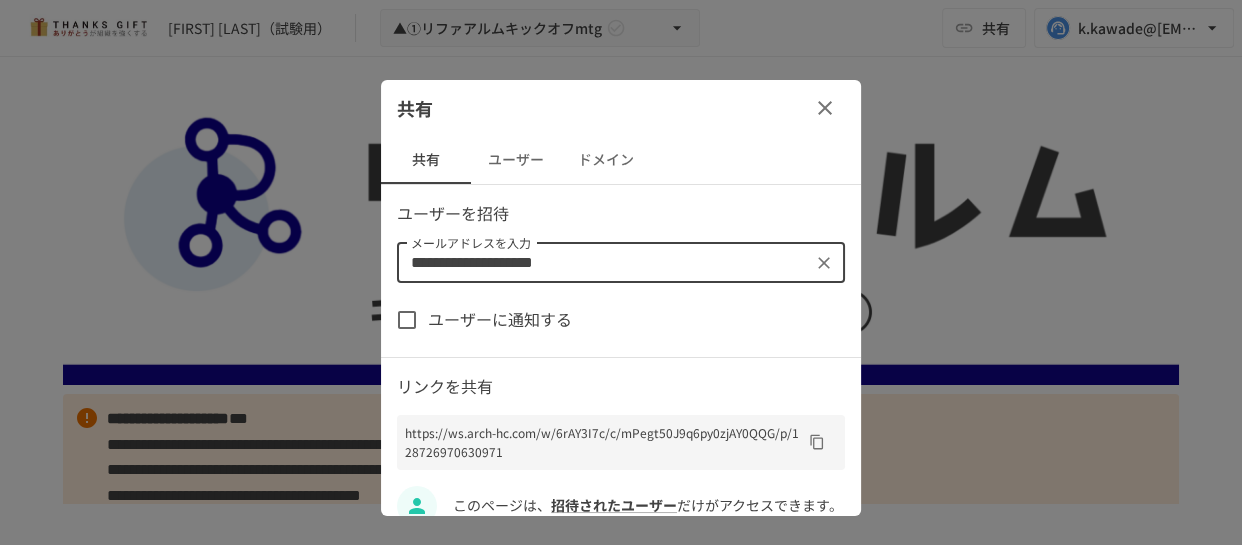 type on "**********" 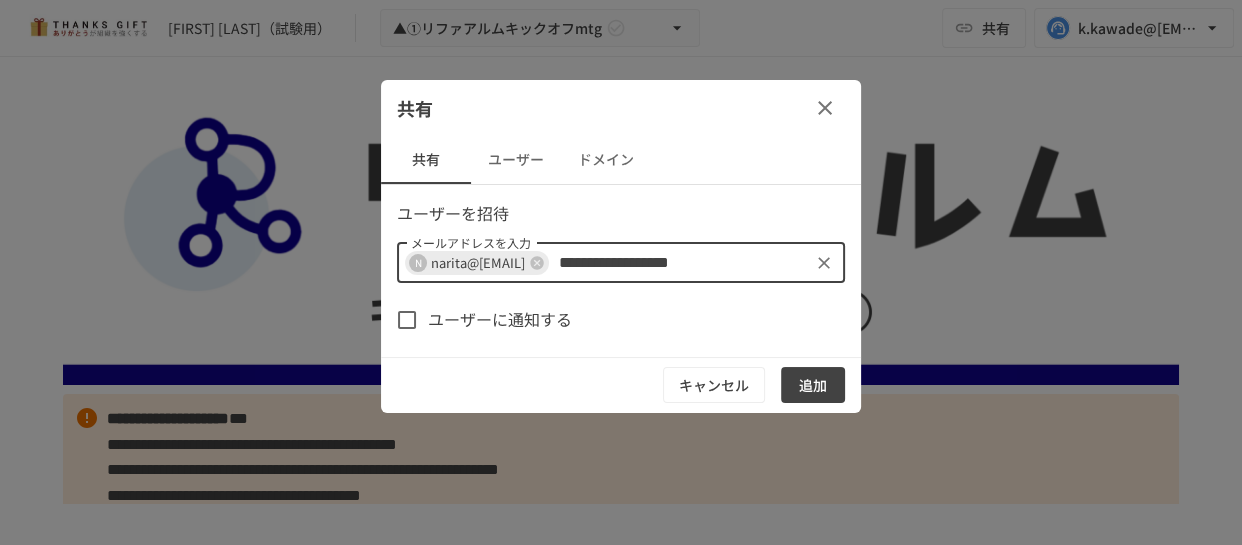 type on "**********" 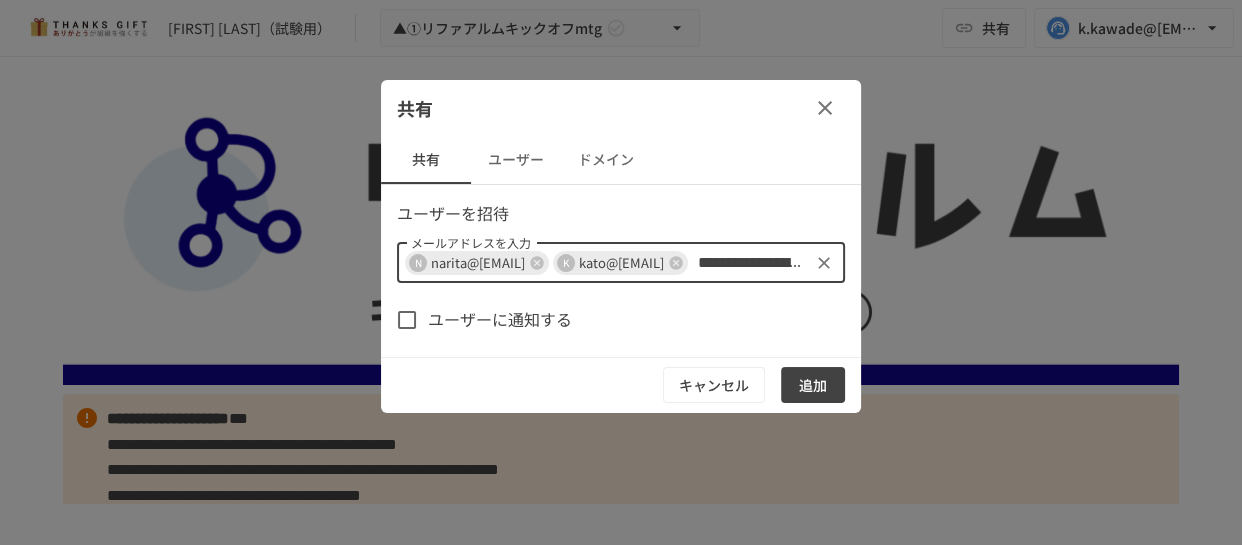 type on "**********" 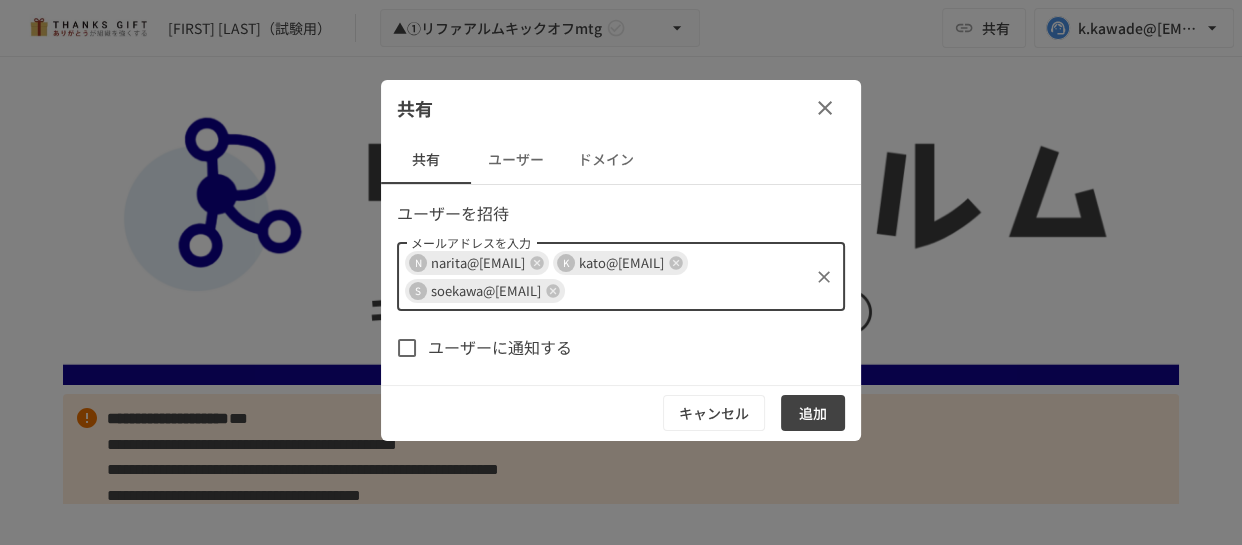 type on "*" 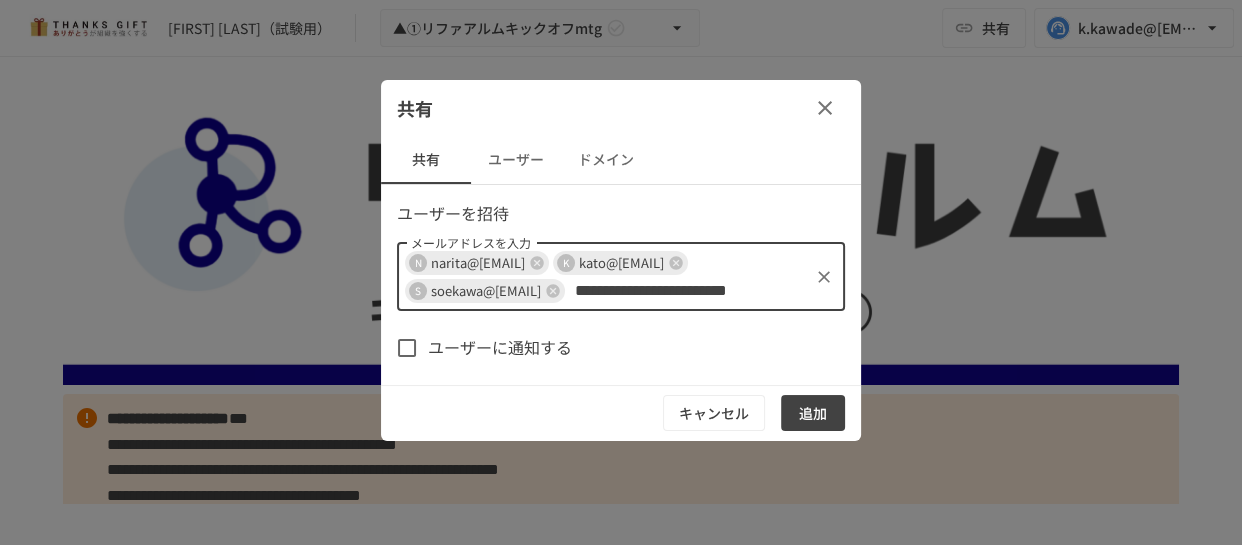 type on "**********" 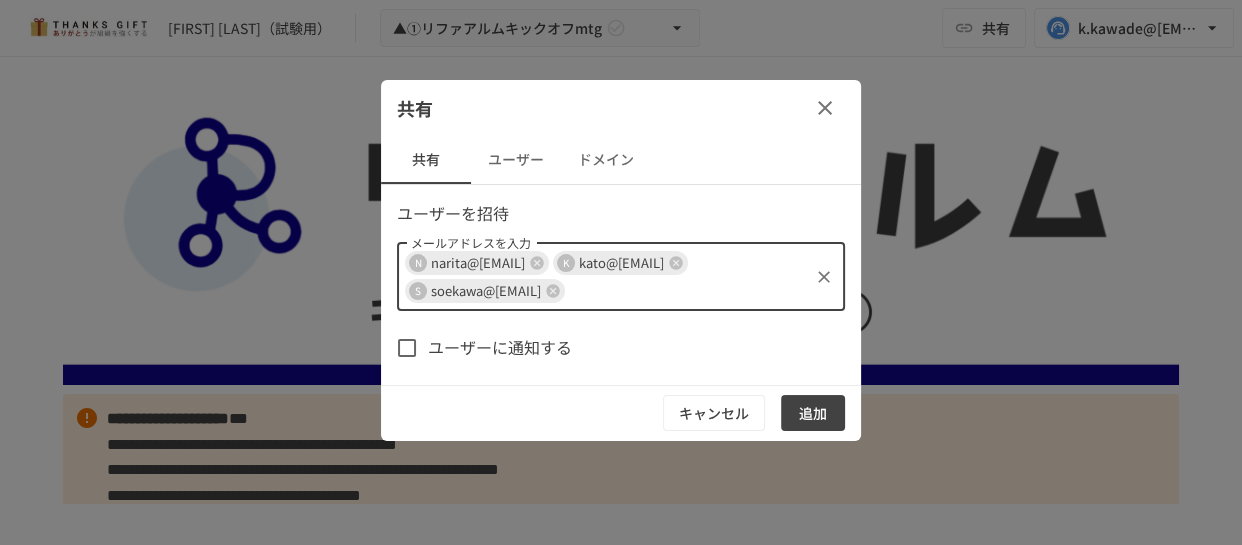 scroll, scrollTop: 0, scrollLeft: 0, axis: both 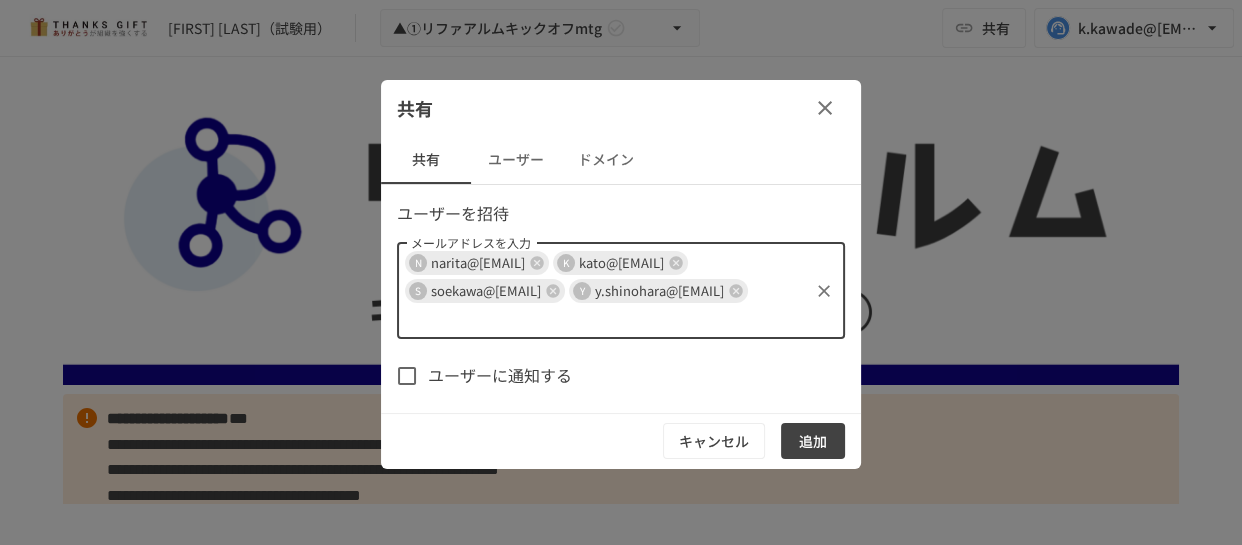 type on "*" 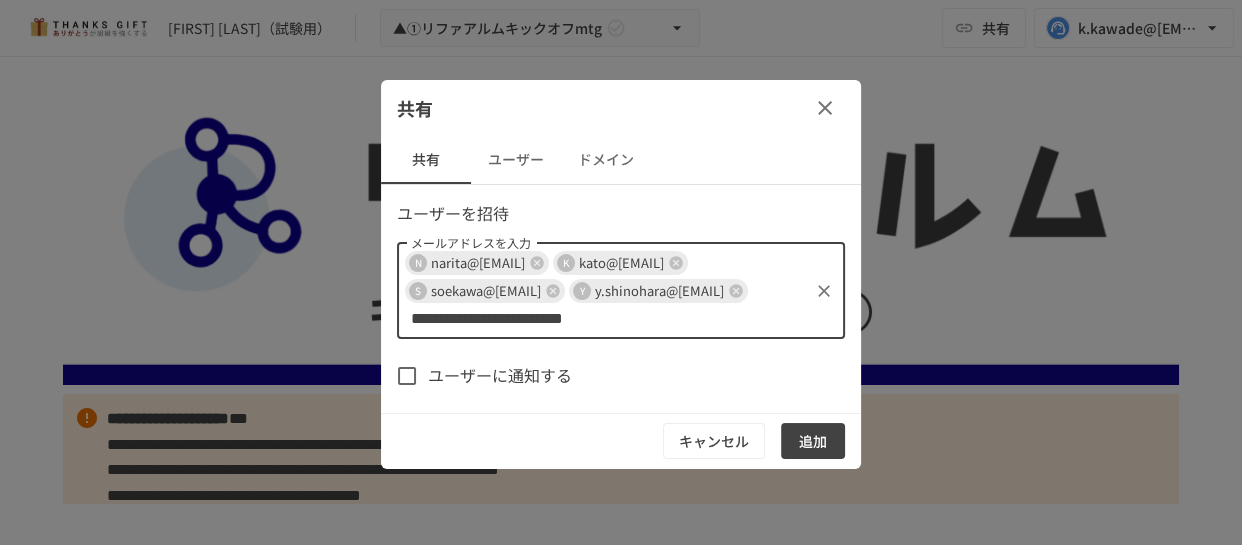 type on "**********" 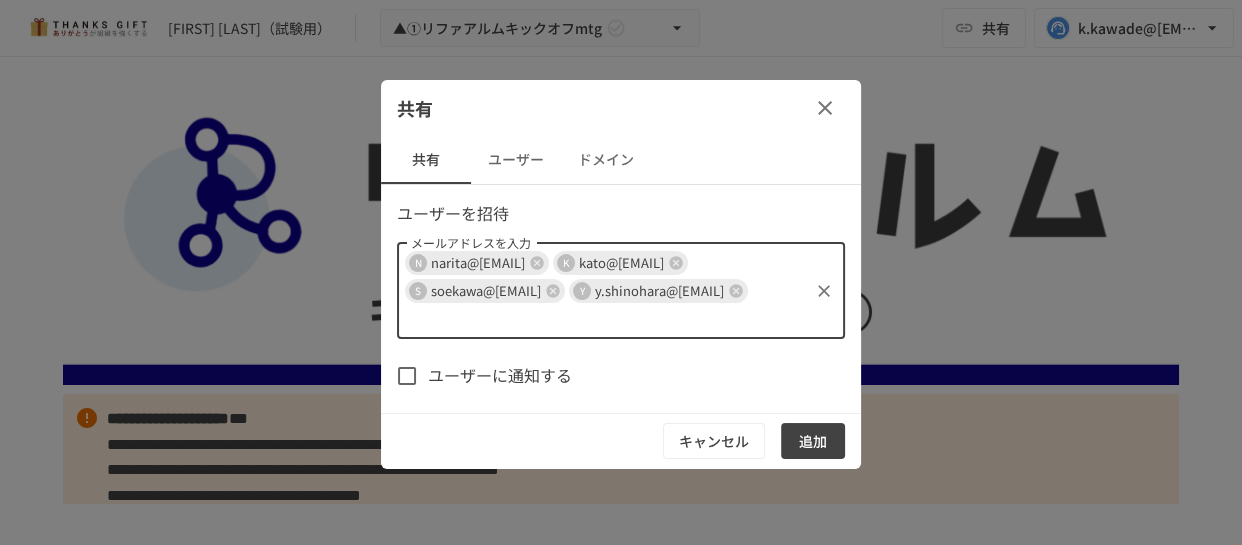 scroll, scrollTop: 0, scrollLeft: 0, axis: both 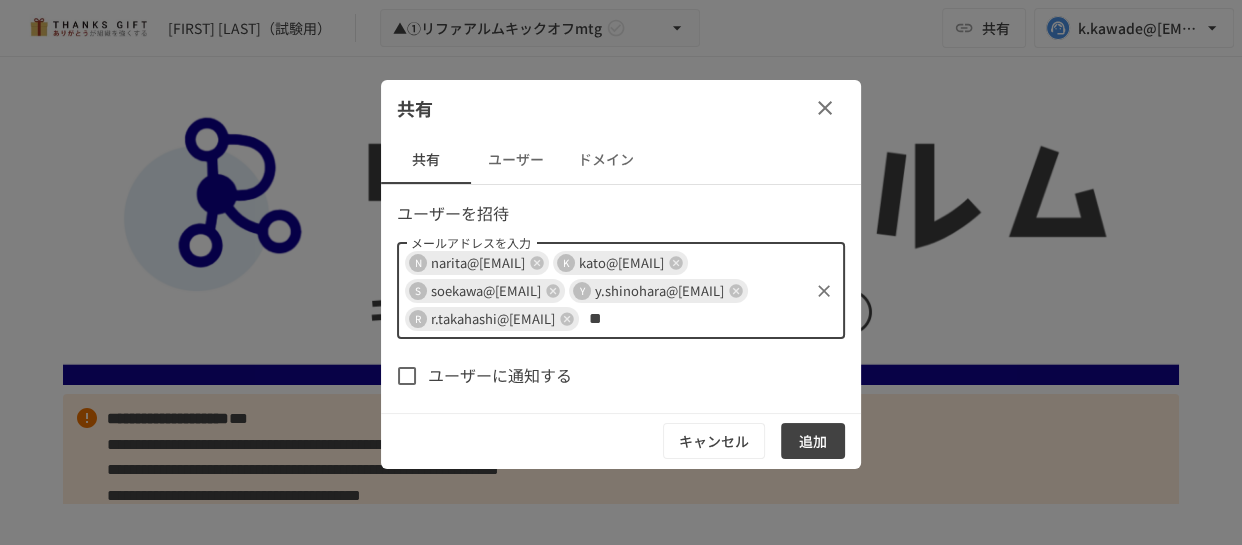 type on "*" 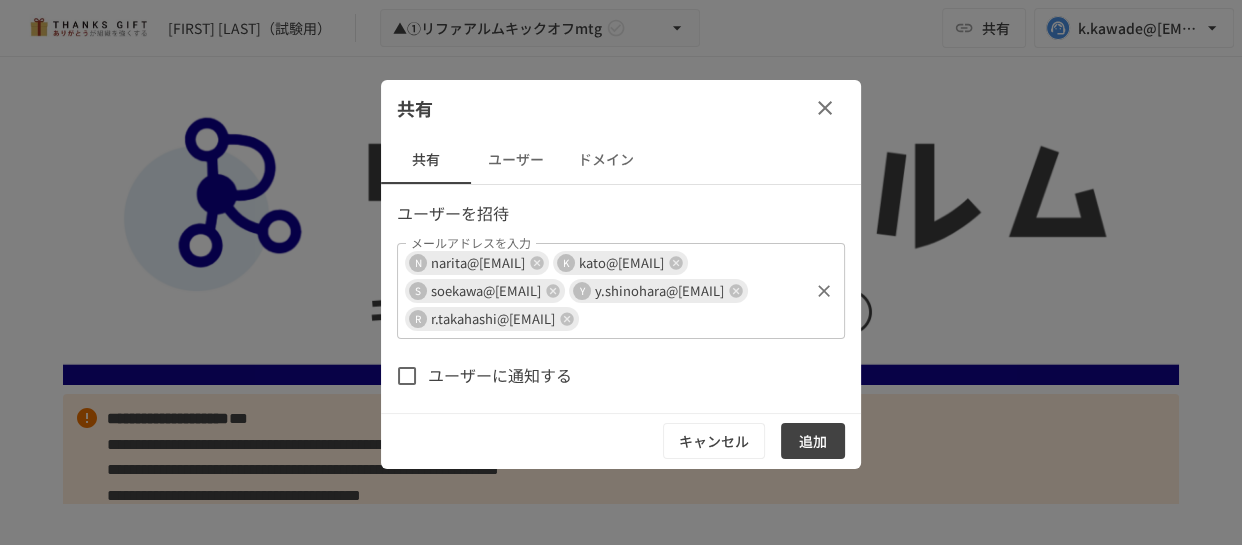 click on "N narita@[EMAIL] K kato@[EMAIL] S soekawa@[EMAIL] Y y.shinohara@[EMAIL] R r.takahashi@[EMAIL] メールアドレスを入力" at bounding box center (621, 291) 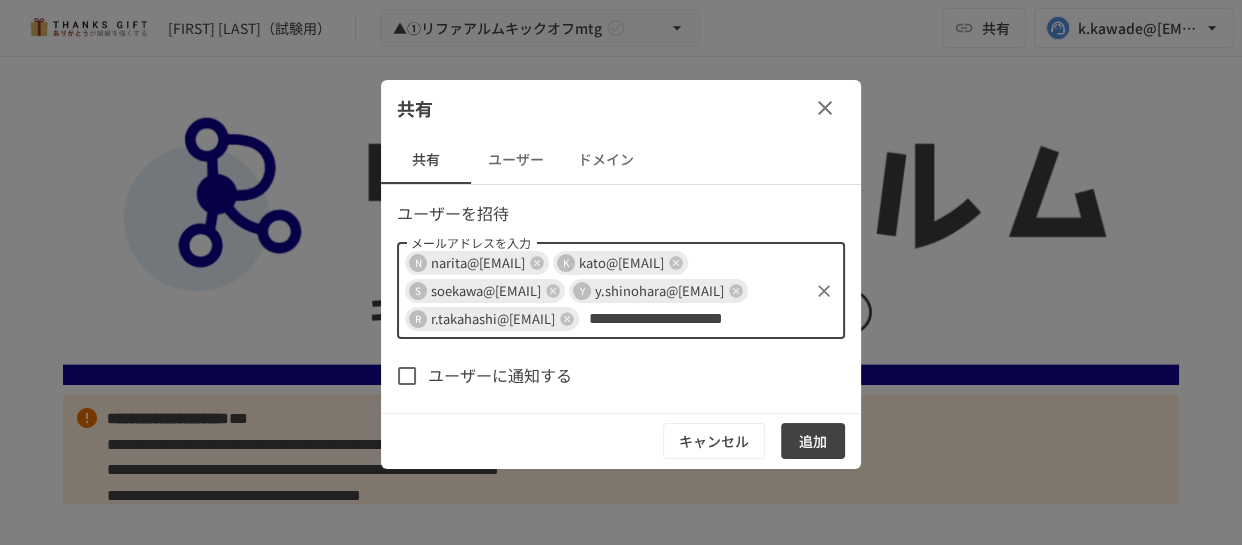 type on "**********" 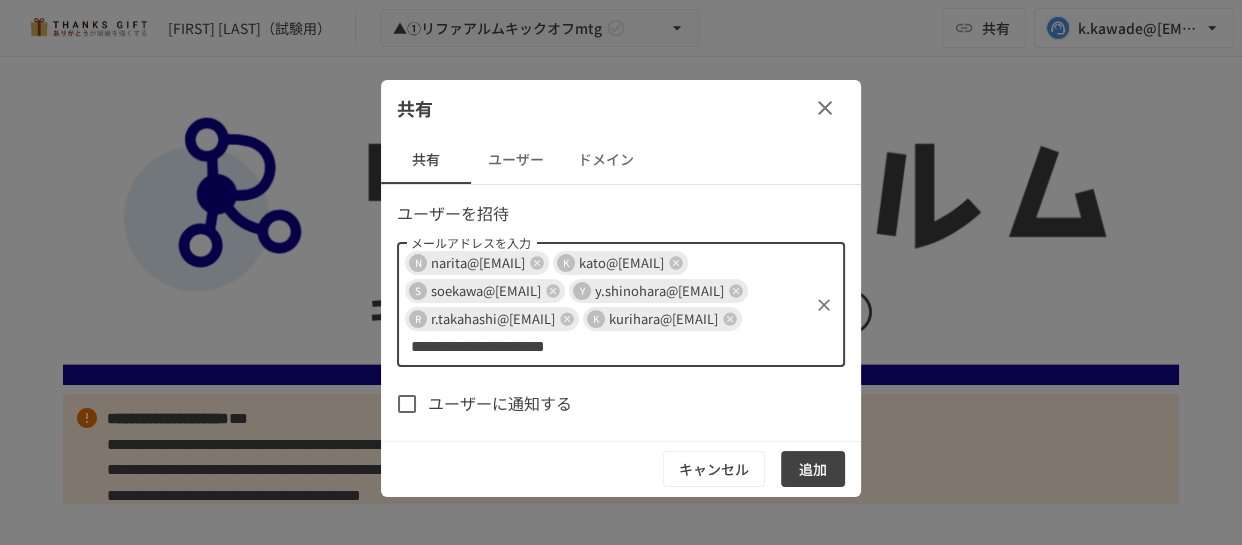 scroll, scrollTop: 0, scrollLeft: 16, axis: horizontal 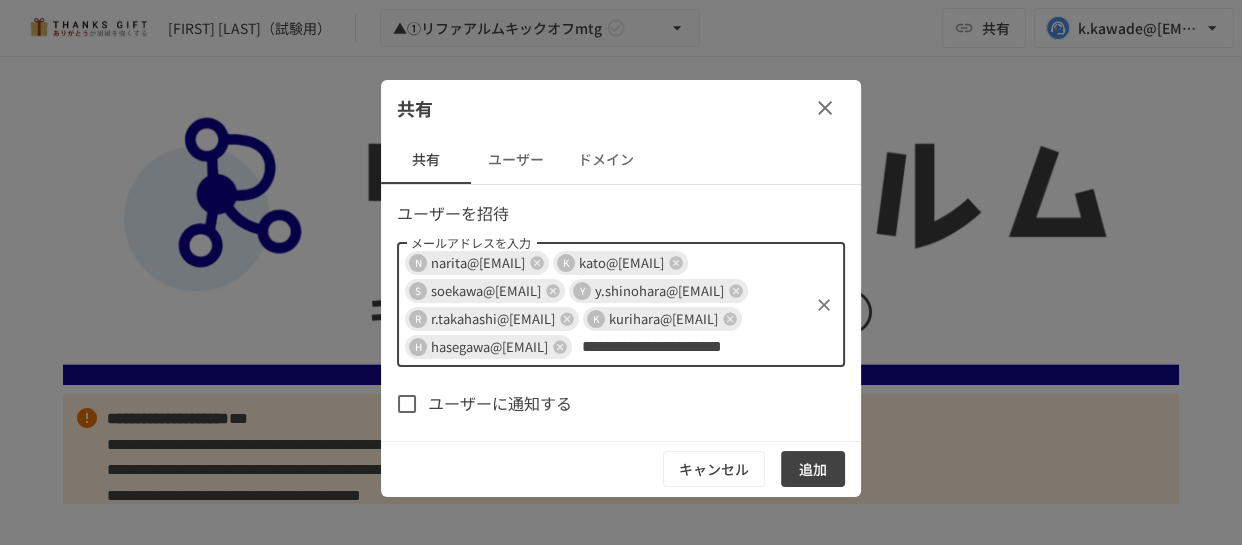 type on "**********" 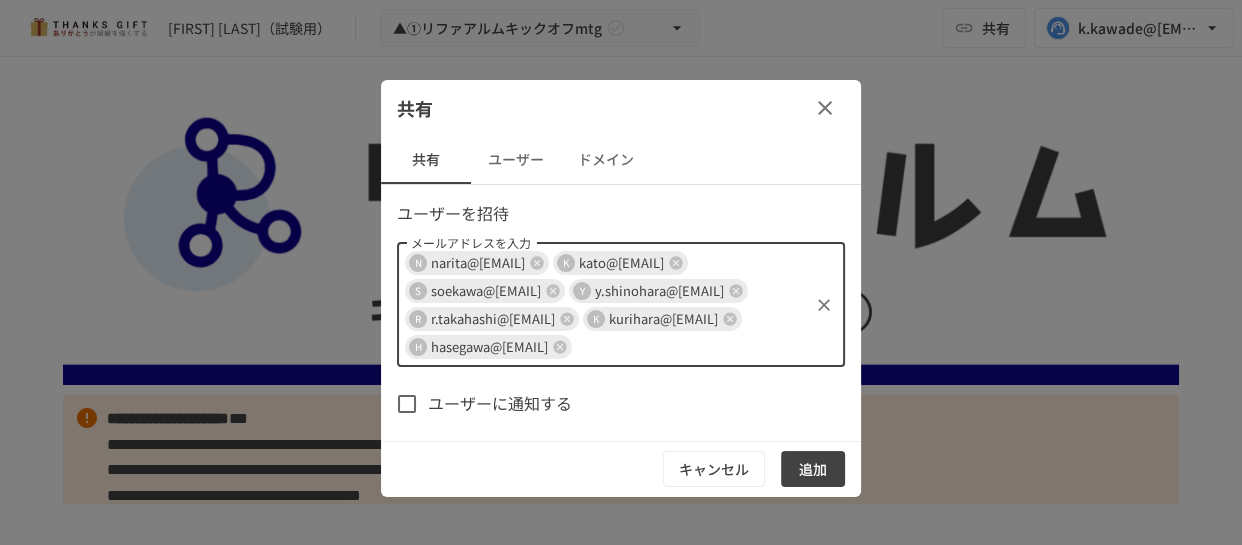 scroll, scrollTop: 0, scrollLeft: 0, axis: both 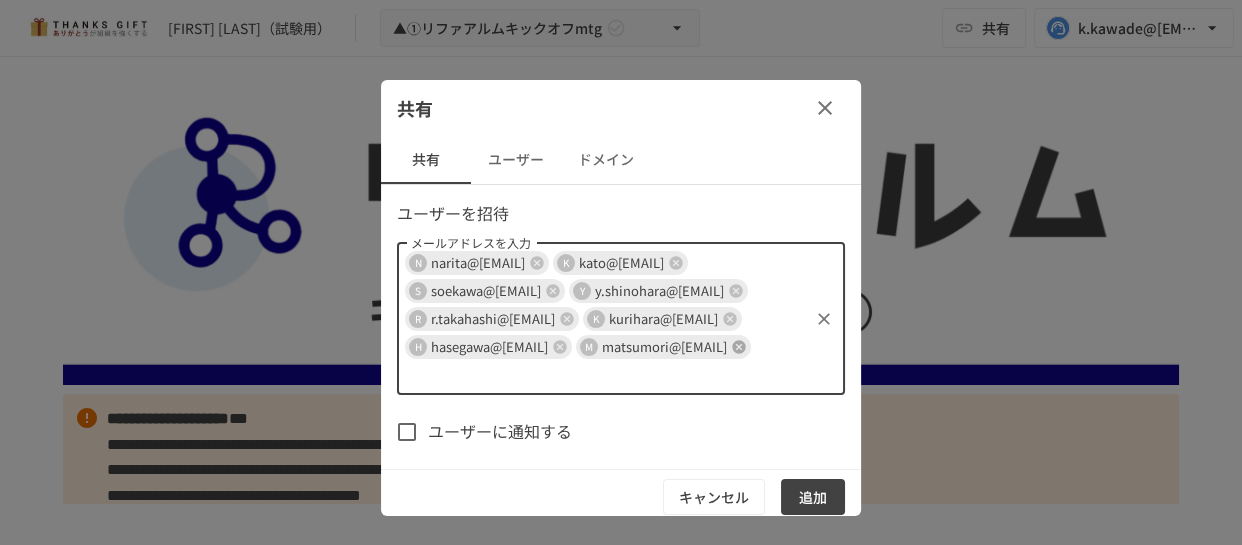 click 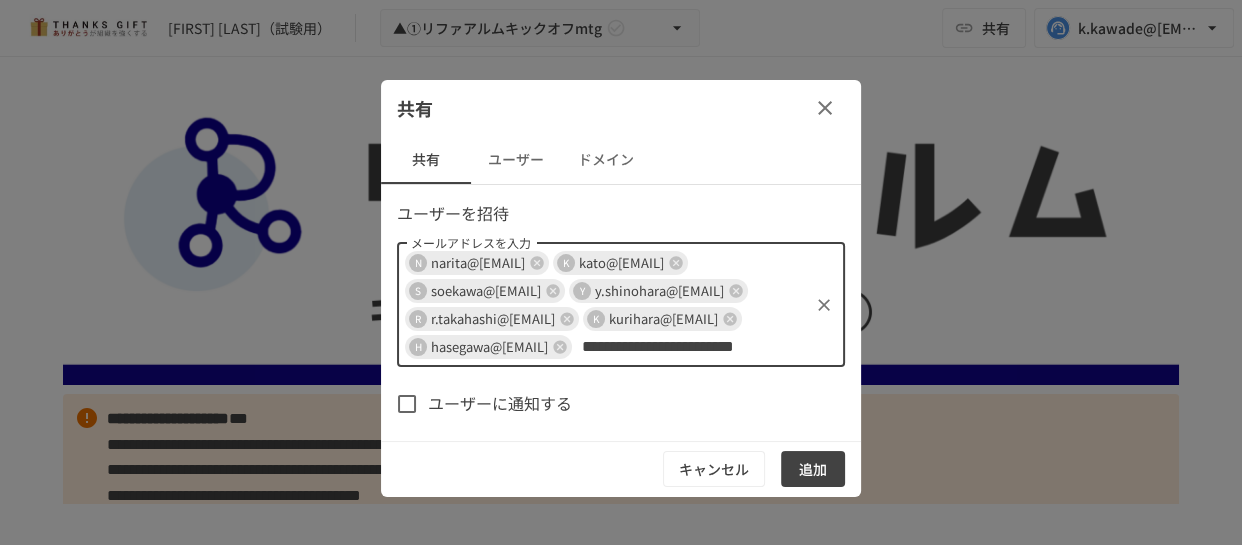 type on "**********" 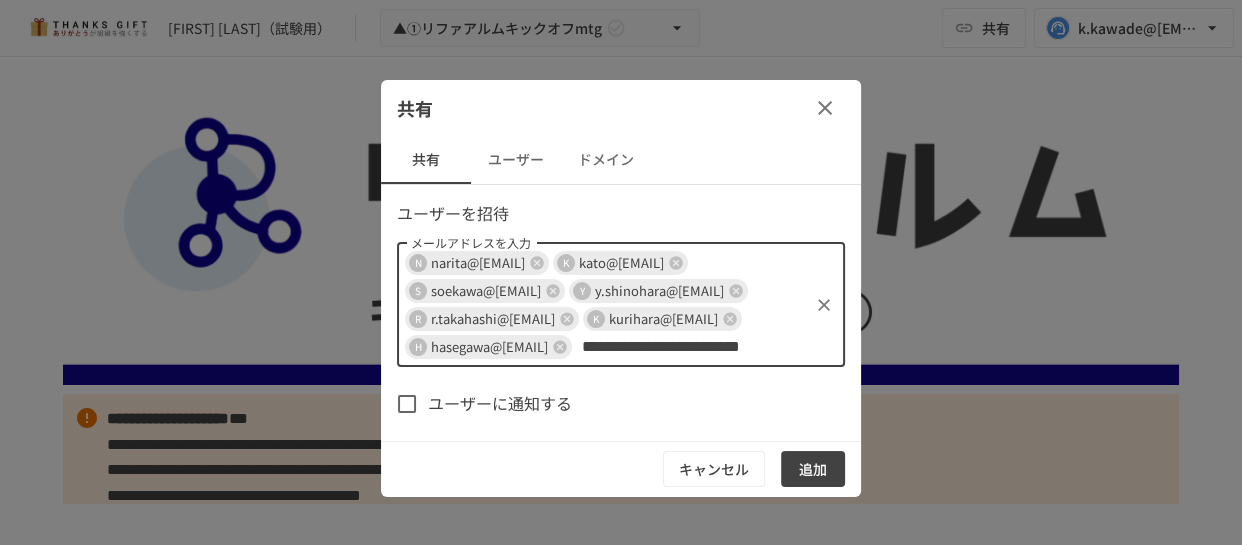 scroll, scrollTop: 0, scrollLeft: 45, axis: horizontal 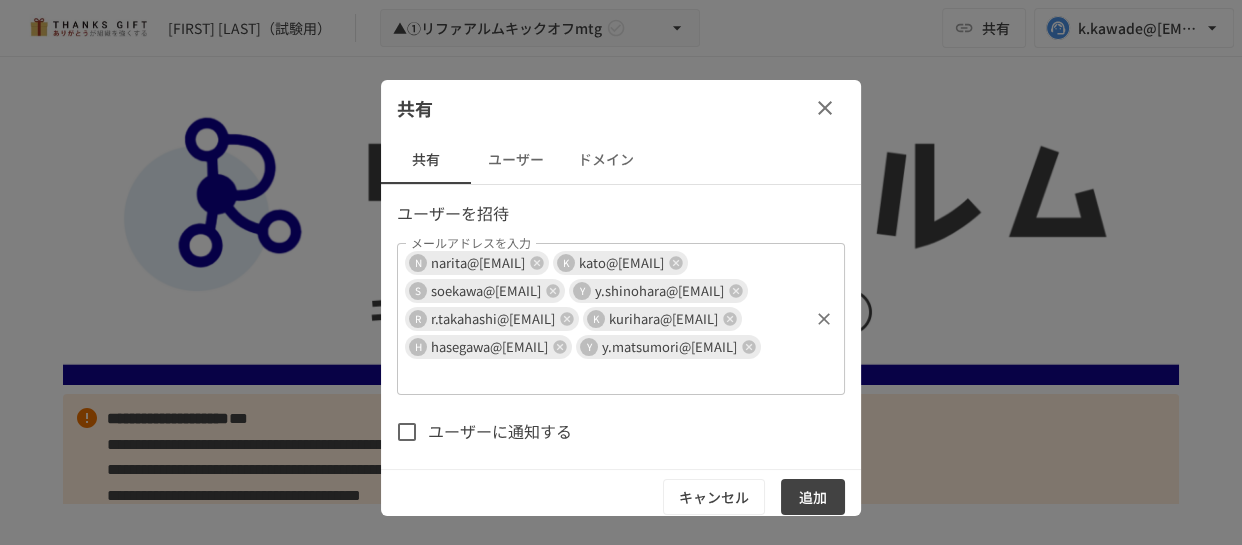 click on "メールアドレスを入力" at bounding box center [484, 375] 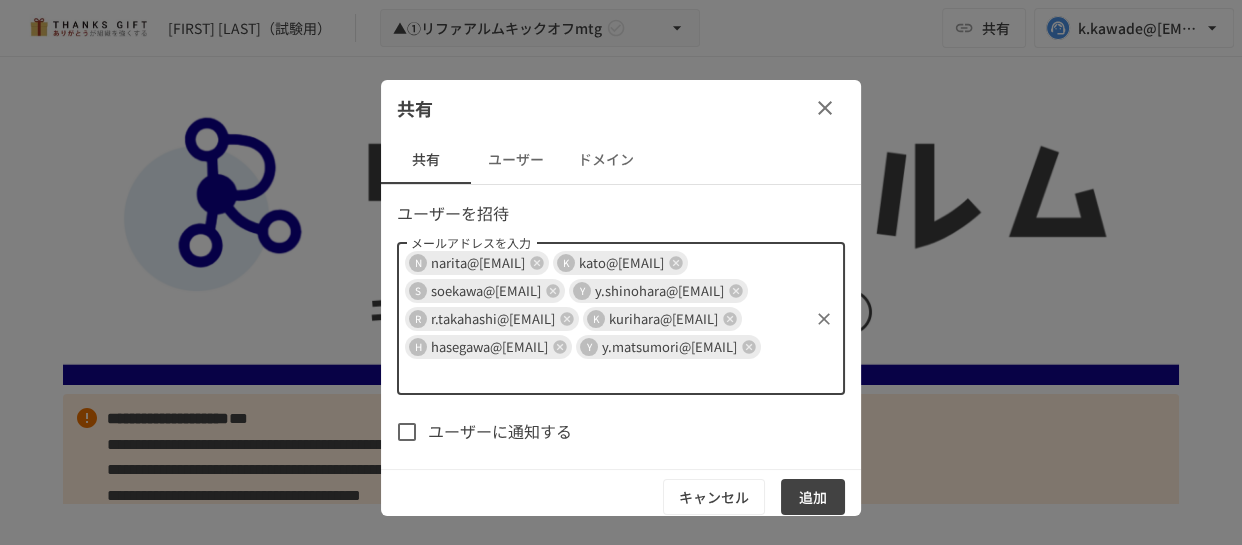 scroll, scrollTop: 64, scrollLeft: 0, axis: vertical 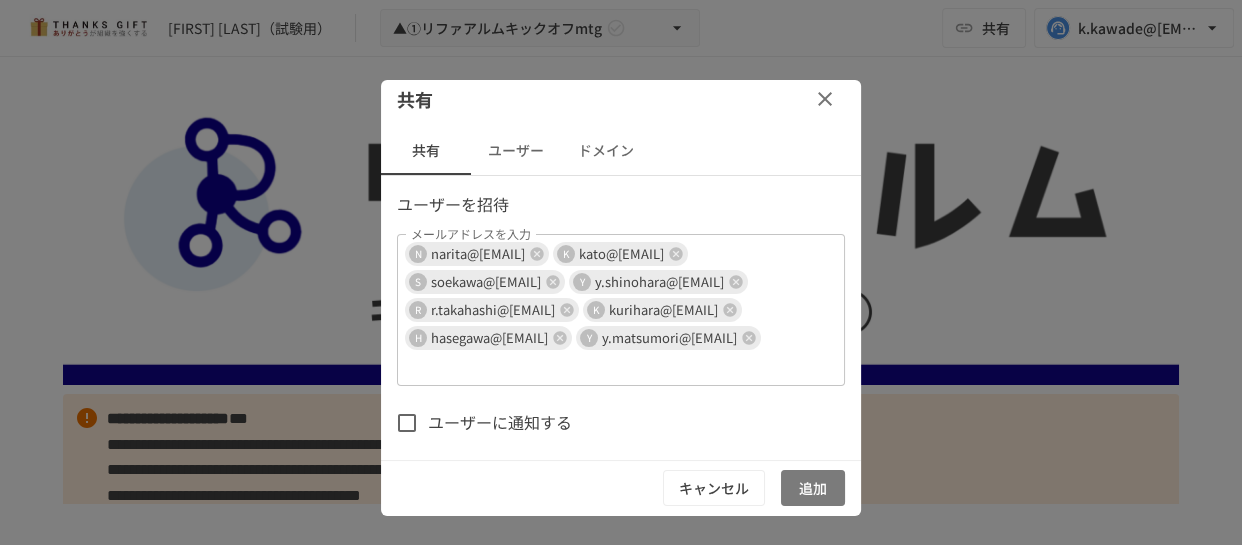 click on "追加" at bounding box center (813, 488) 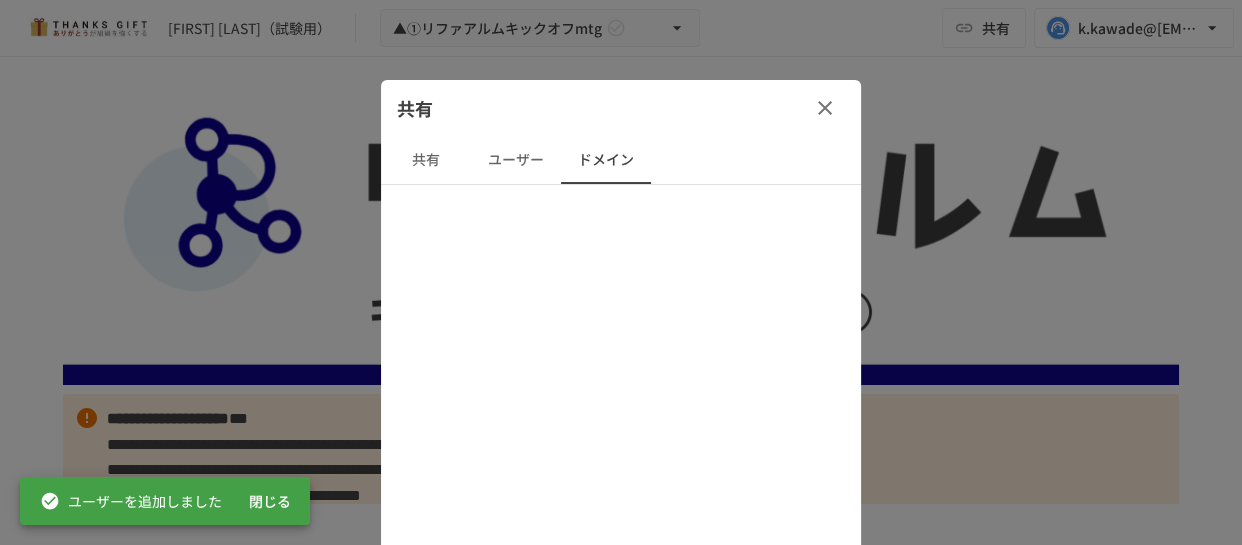 scroll, scrollTop: 0, scrollLeft: 0, axis: both 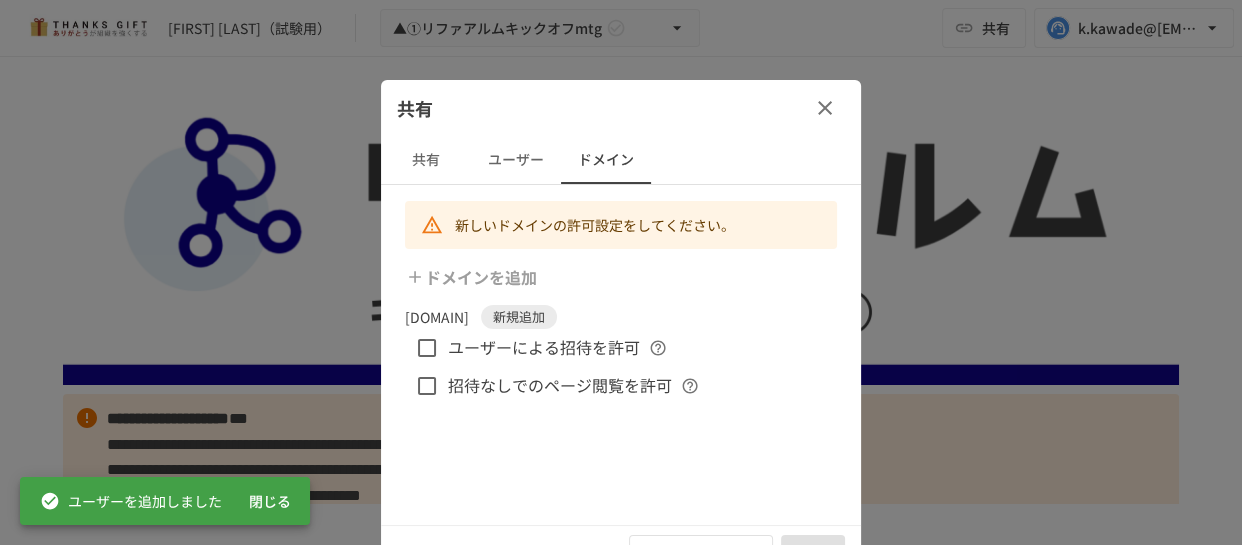 click 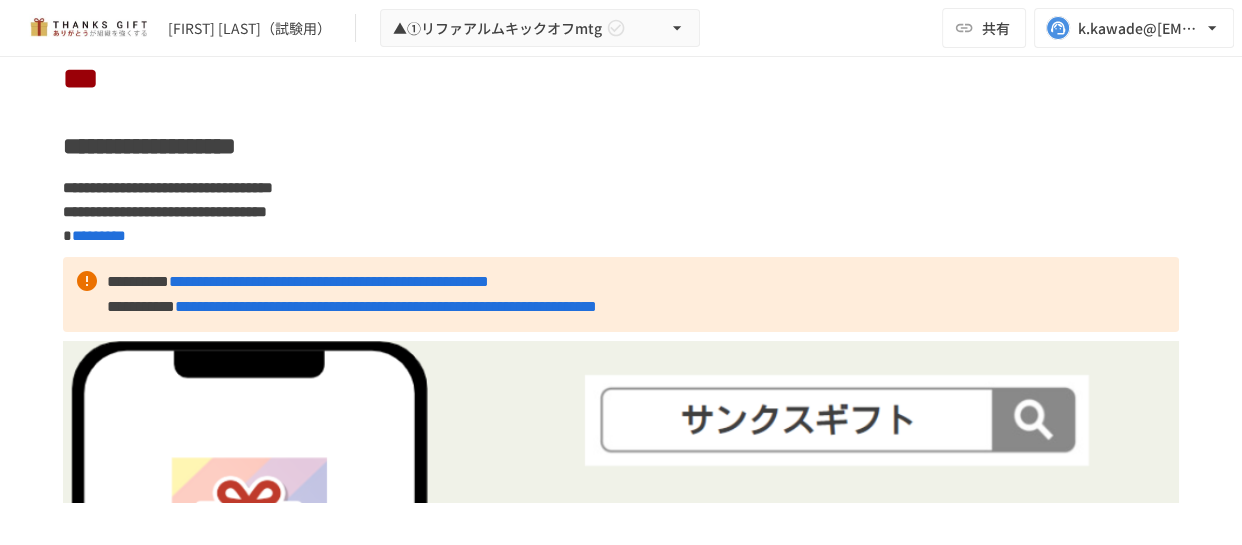 scroll, scrollTop: 10818, scrollLeft: 0, axis: vertical 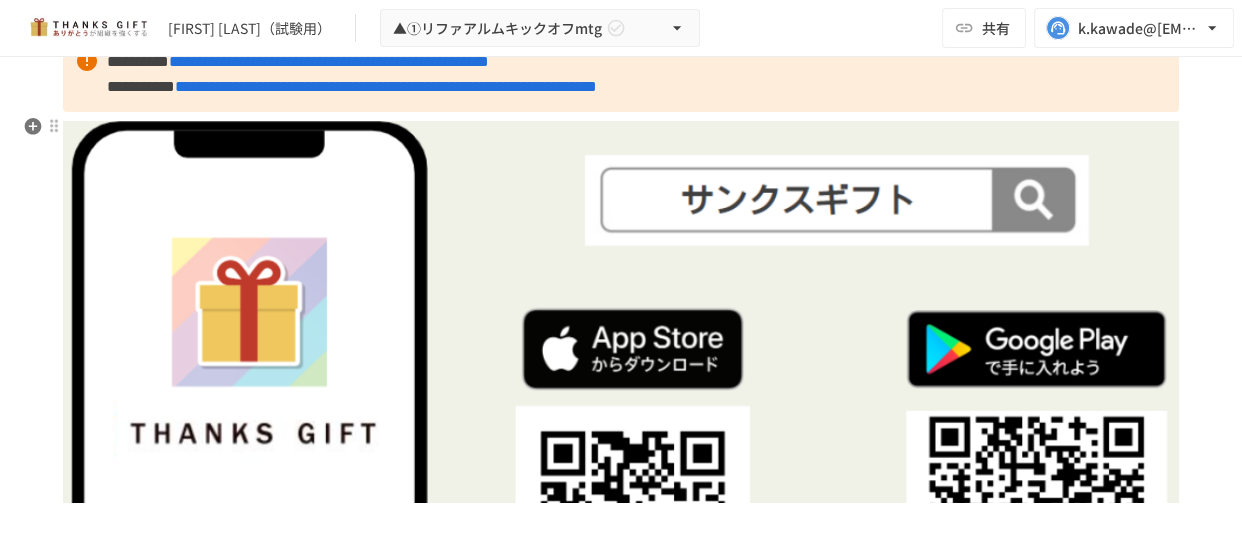 click at bounding box center (621, 394) 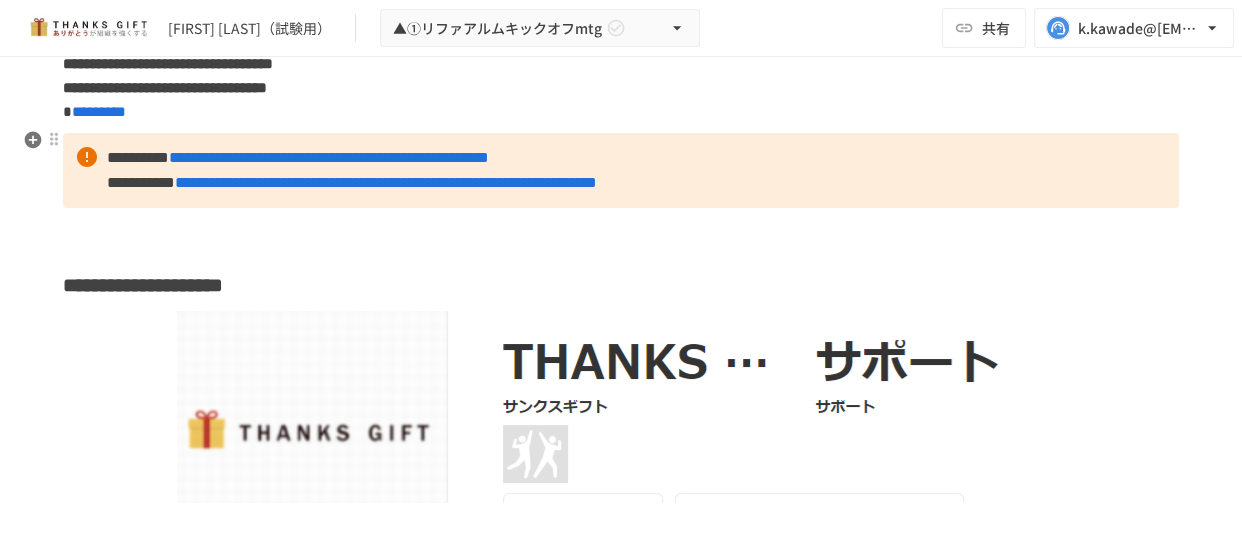 scroll, scrollTop: 10636, scrollLeft: 0, axis: vertical 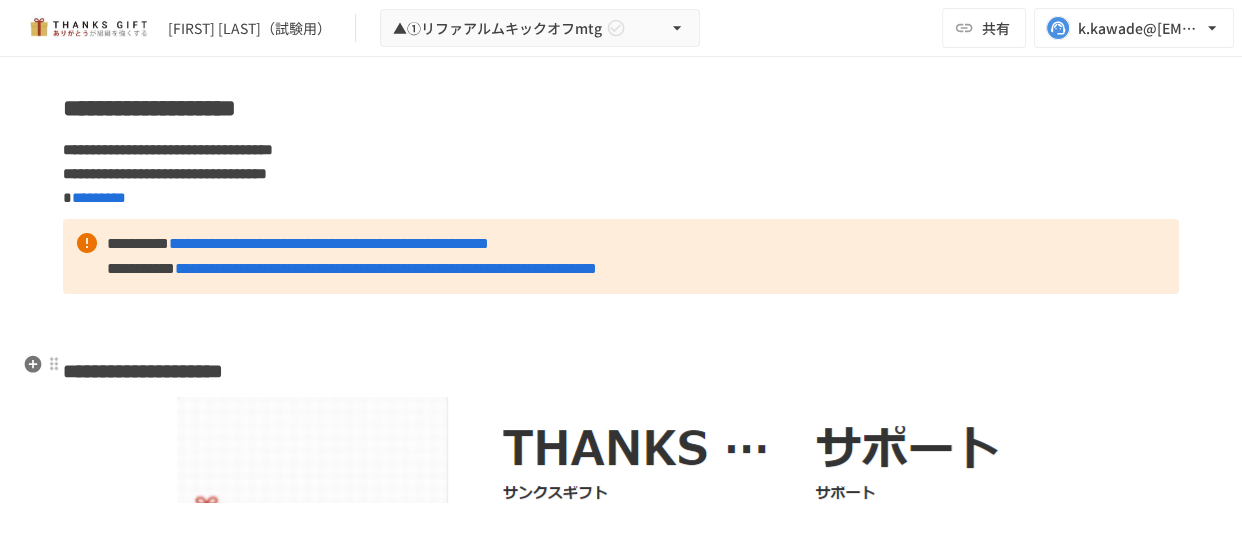 click on "**********" at bounding box center (621, -4857) 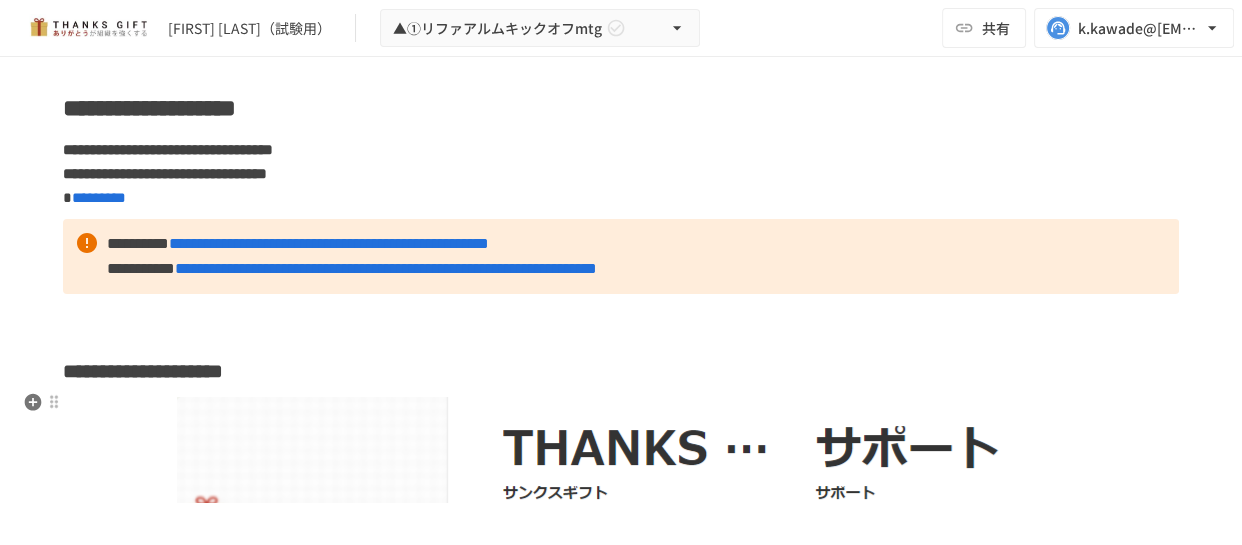click at bounding box center [621, 526] 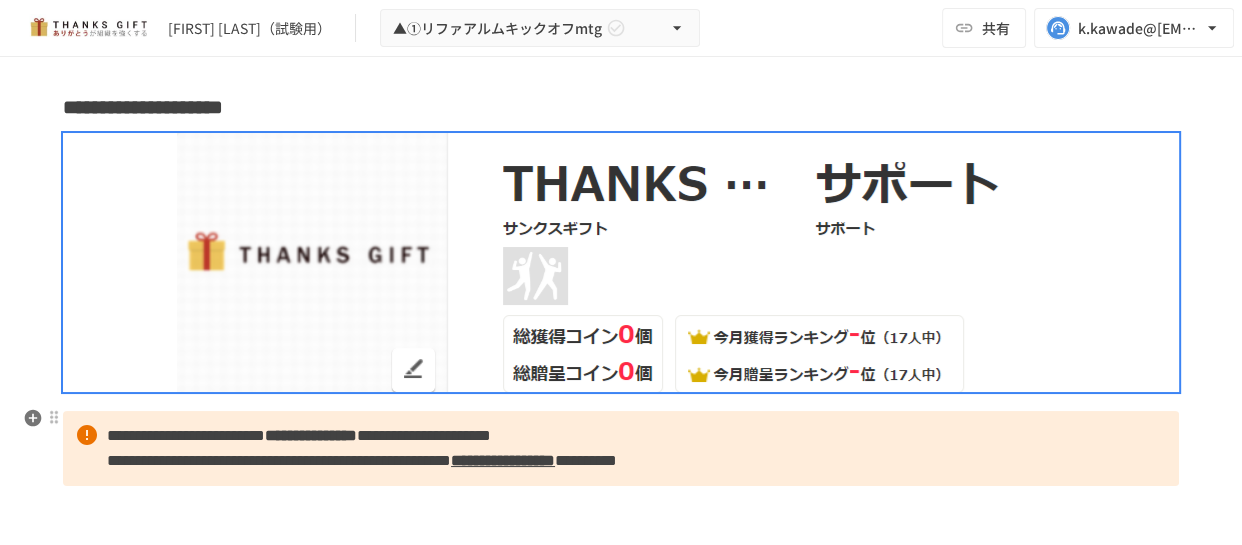 scroll, scrollTop: 10909, scrollLeft: 0, axis: vertical 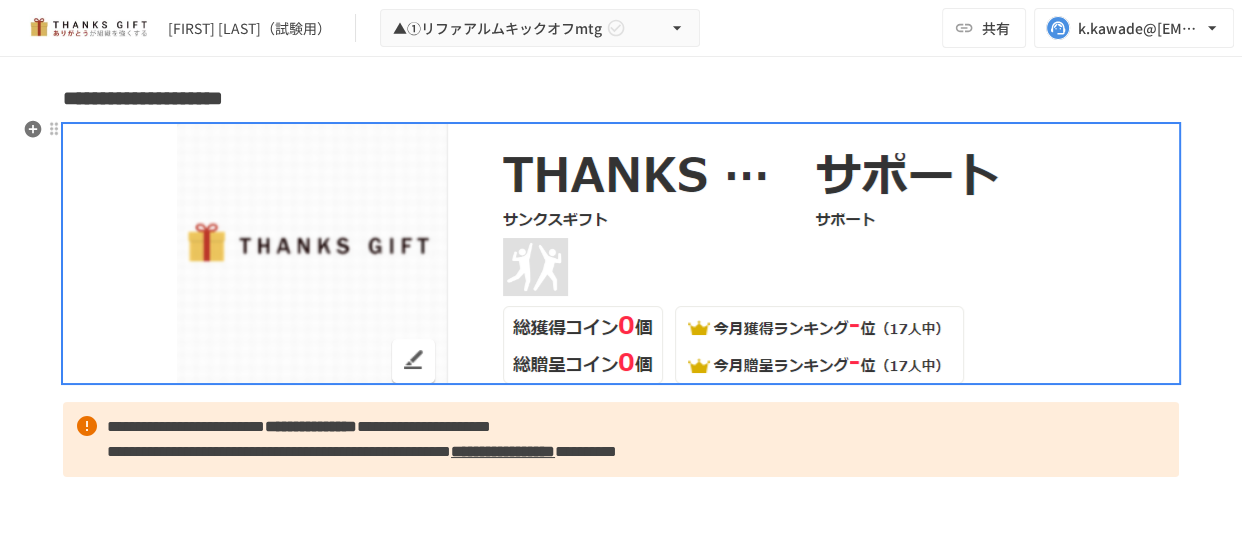 click at bounding box center [621, 253] 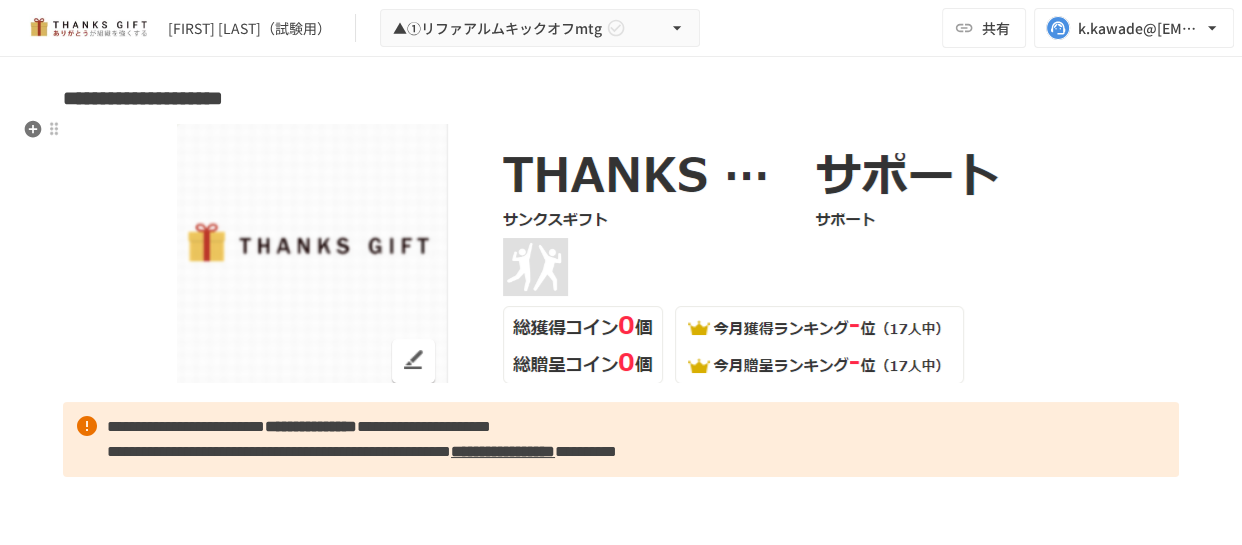 click at bounding box center [621, 253] 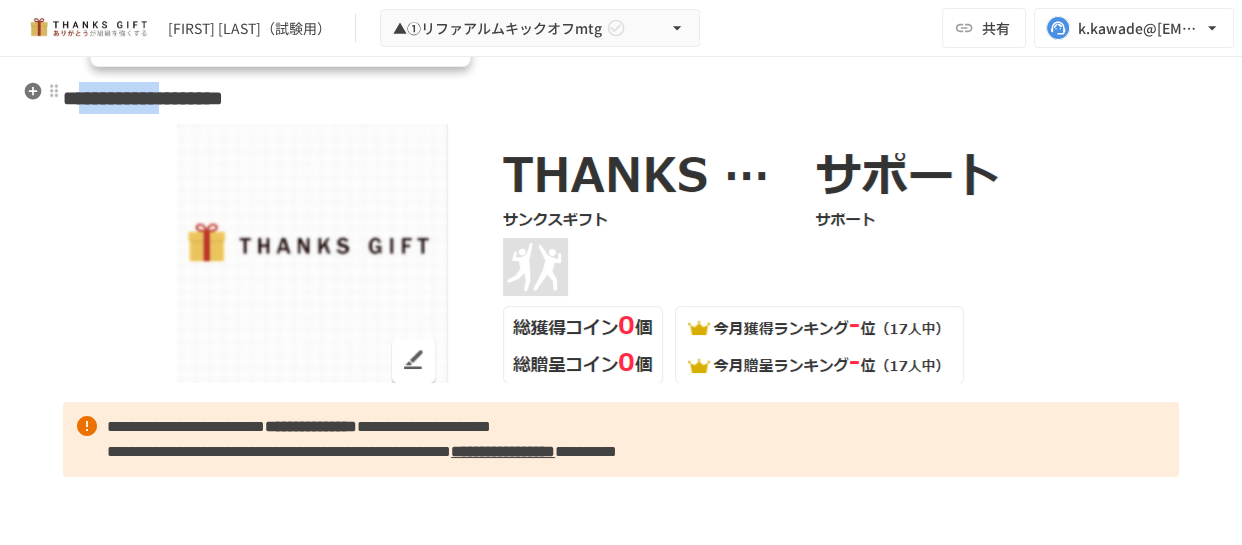 drag, startPoint x: 203, startPoint y: 84, endPoint x: 85, endPoint y: 88, distance: 118.06778 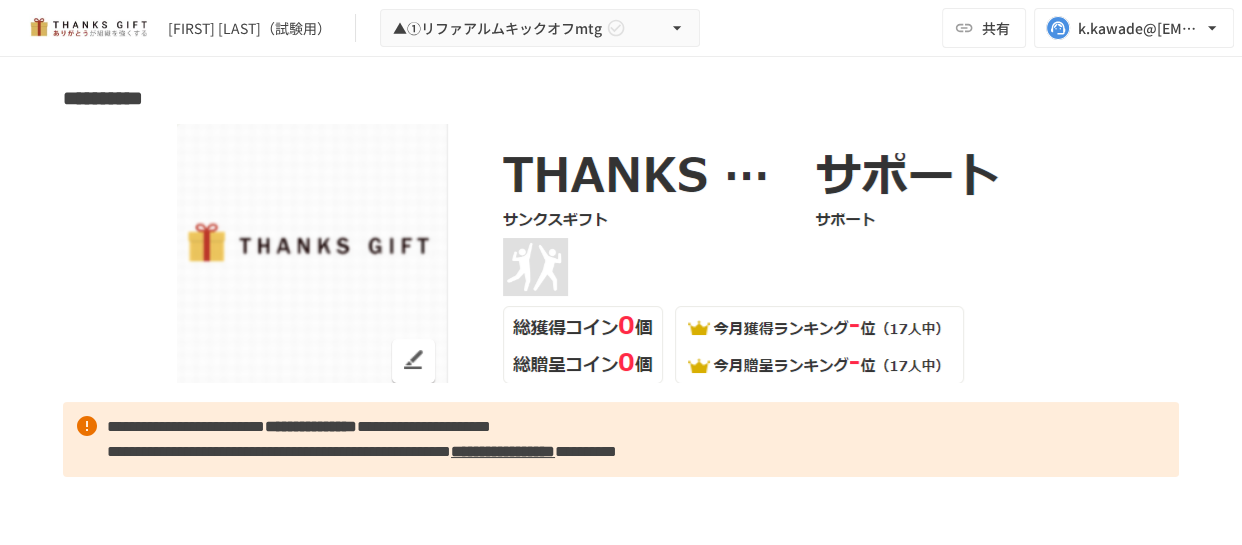 type 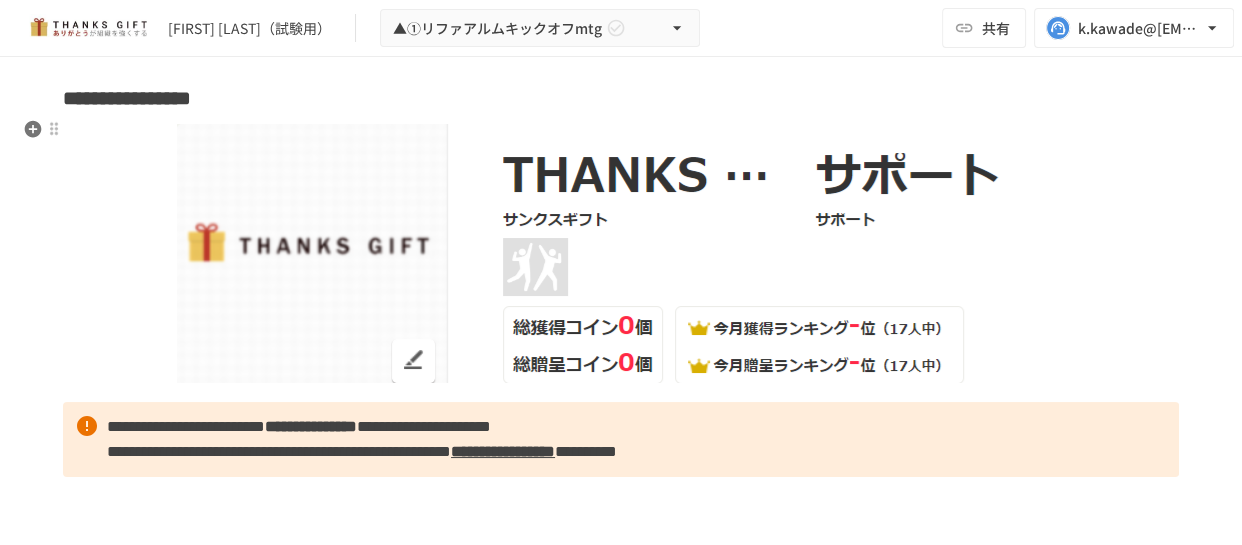click at bounding box center (621, 253) 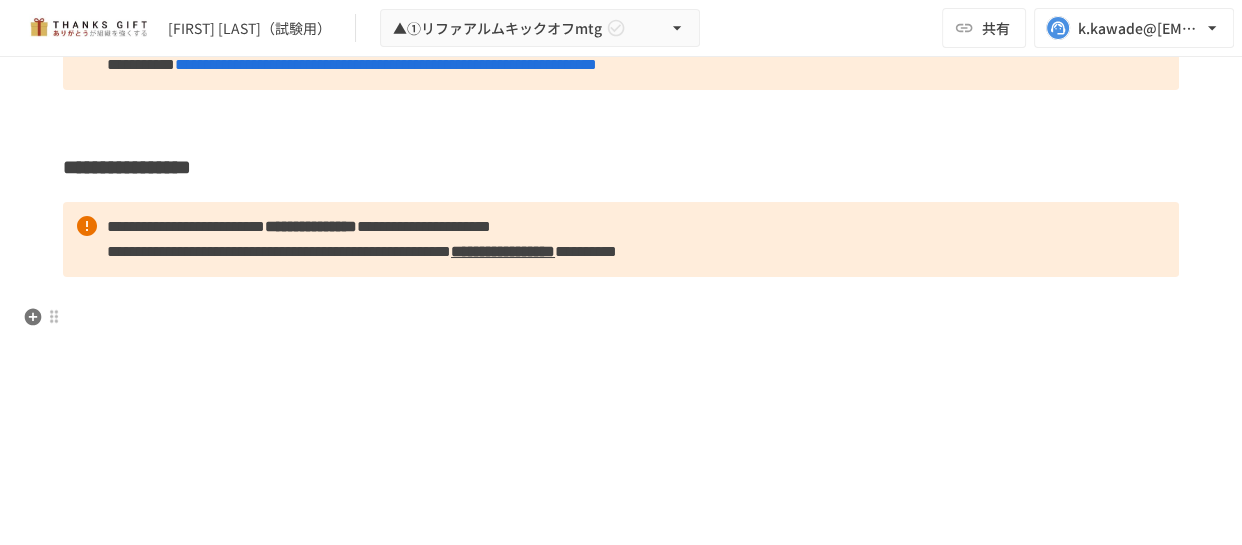 scroll, scrollTop: 10636, scrollLeft: 0, axis: vertical 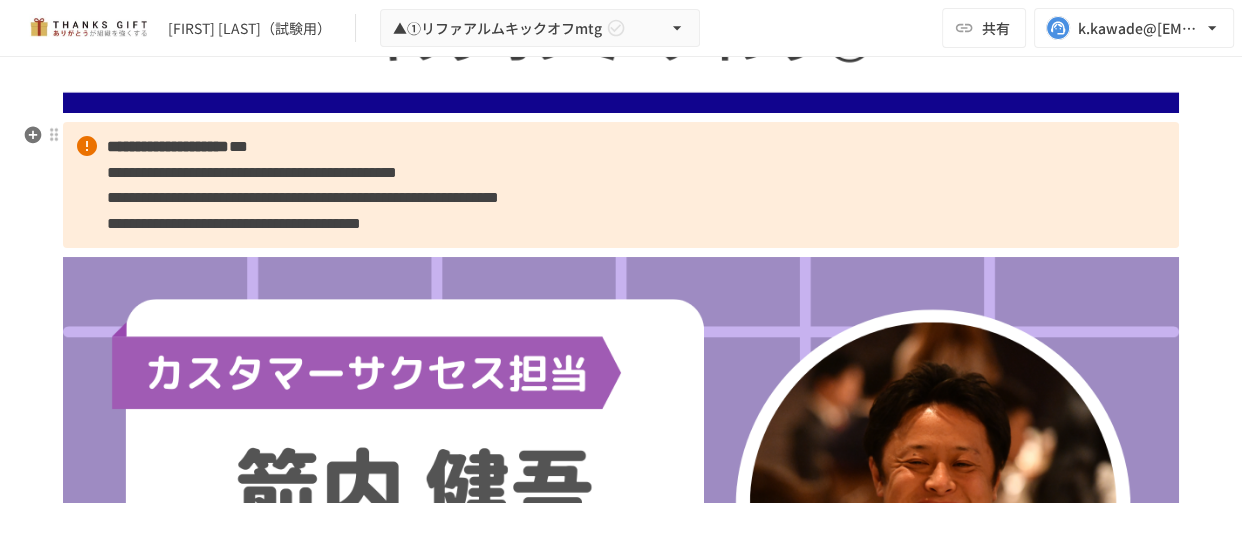 click on "**********" at bounding box center [621, 185] 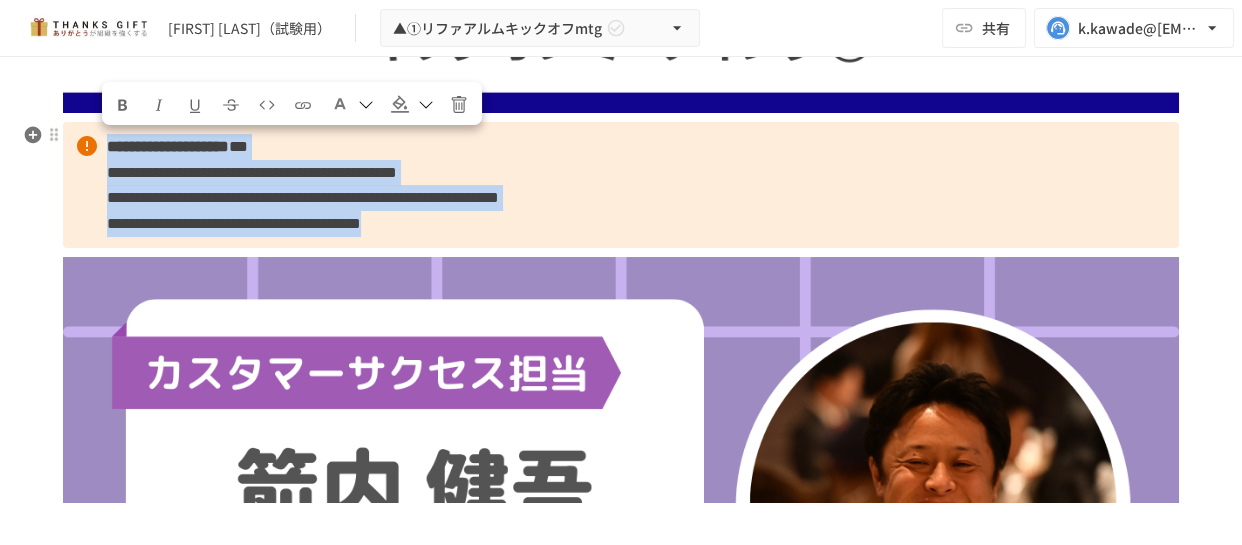 drag, startPoint x: 480, startPoint y: 229, endPoint x: 99, endPoint y: 133, distance: 392.9084 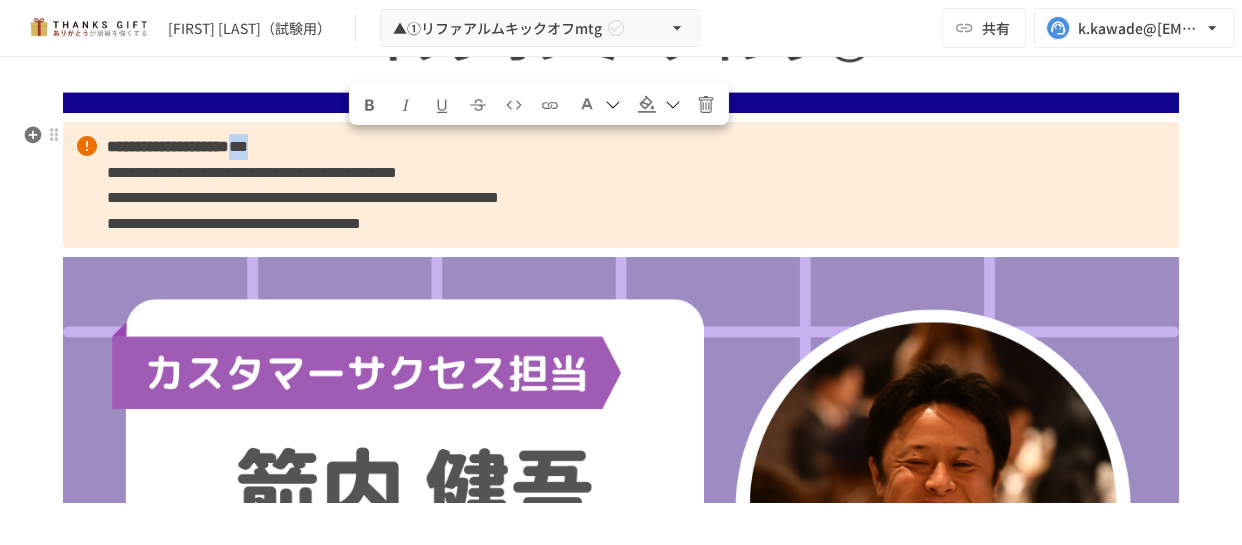 drag, startPoint x: 345, startPoint y: 148, endPoint x: 520, endPoint y: 140, distance: 175.18275 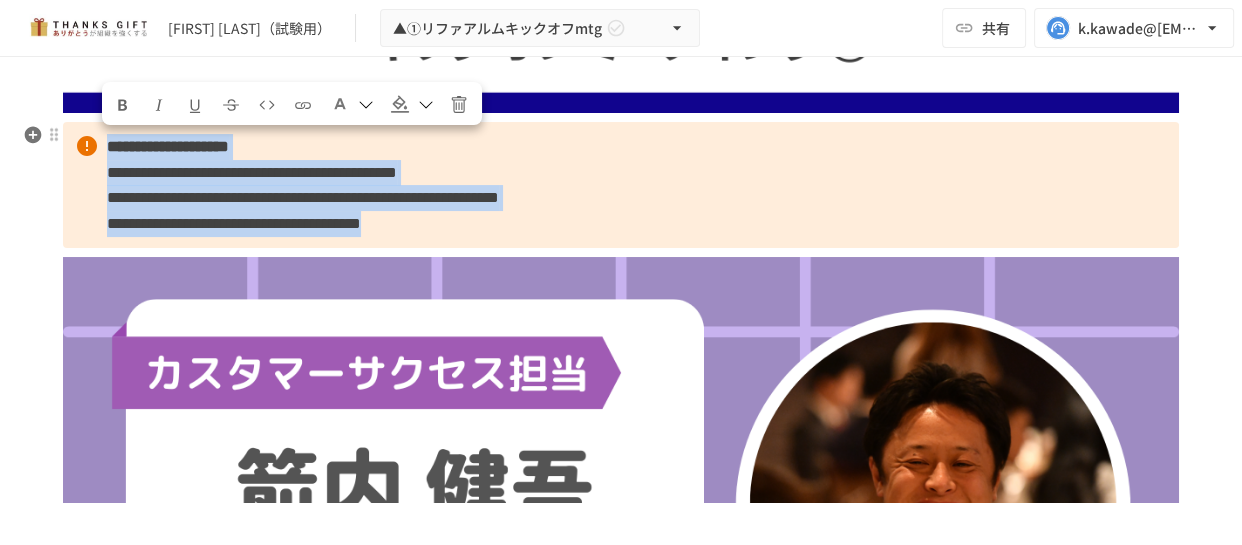 drag, startPoint x: 535, startPoint y: 232, endPoint x: 103, endPoint y: 152, distance: 439.34497 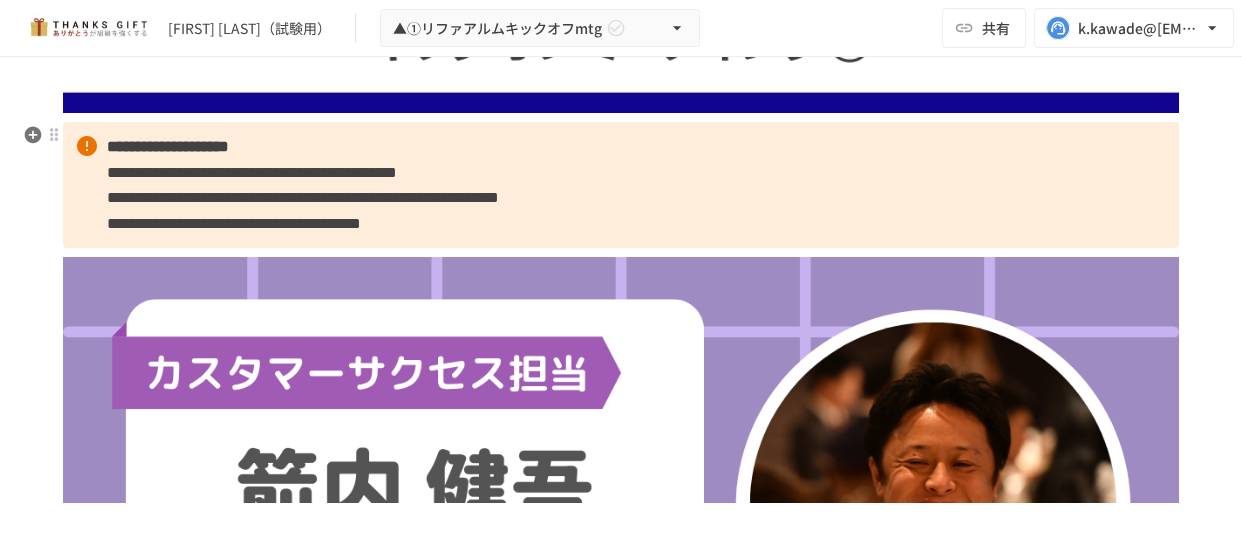 click on "**********" at bounding box center (168, 146) 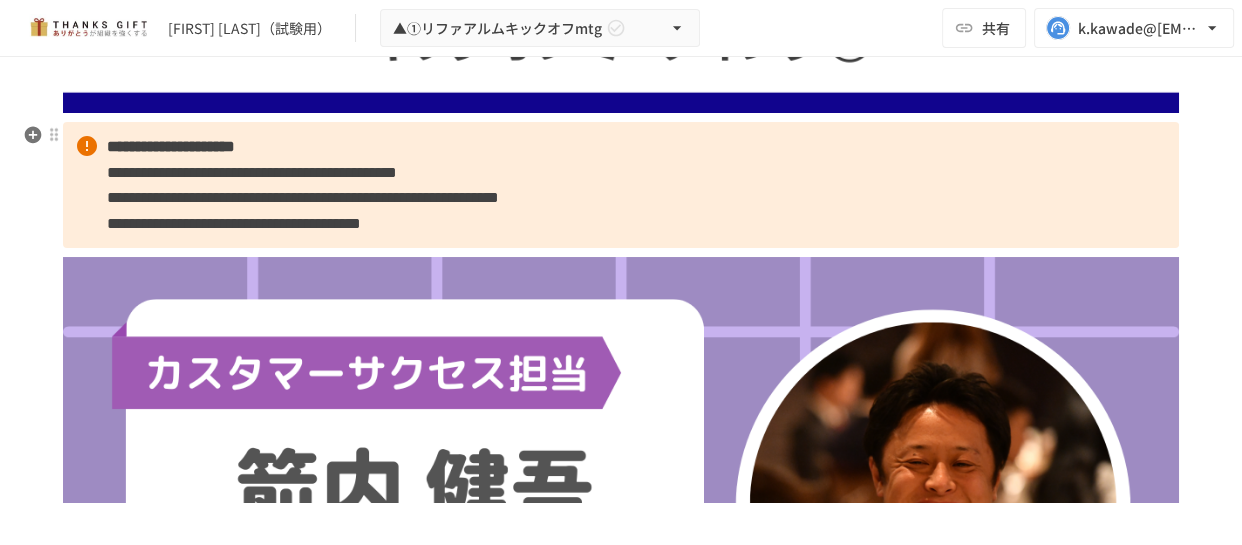 click on "**********" at bounding box center [621, 185] 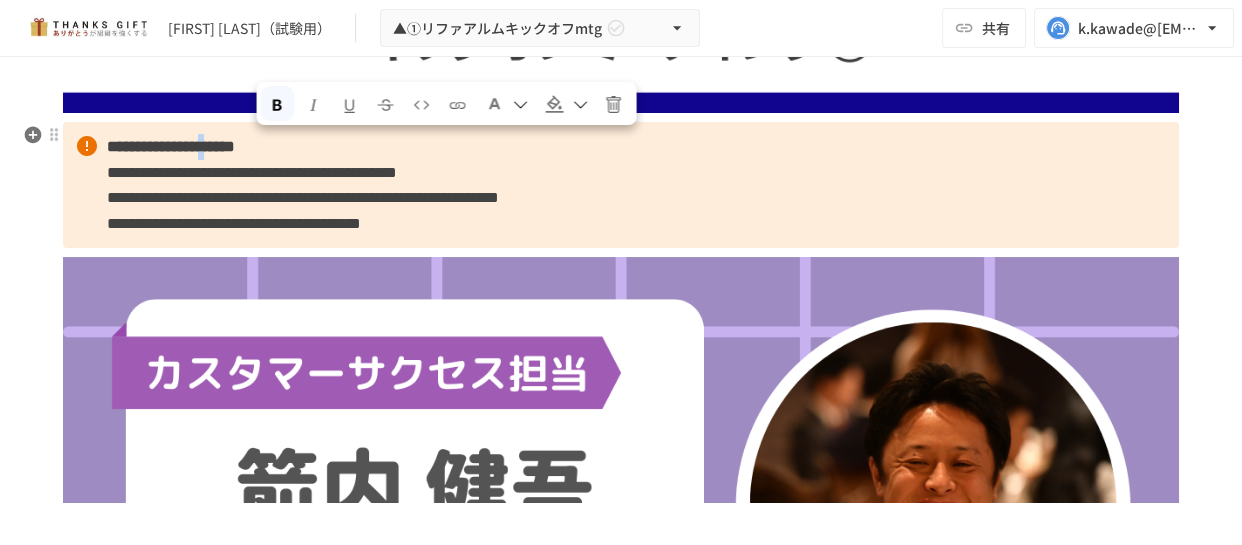 click on "**********" at bounding box center [171, 146] 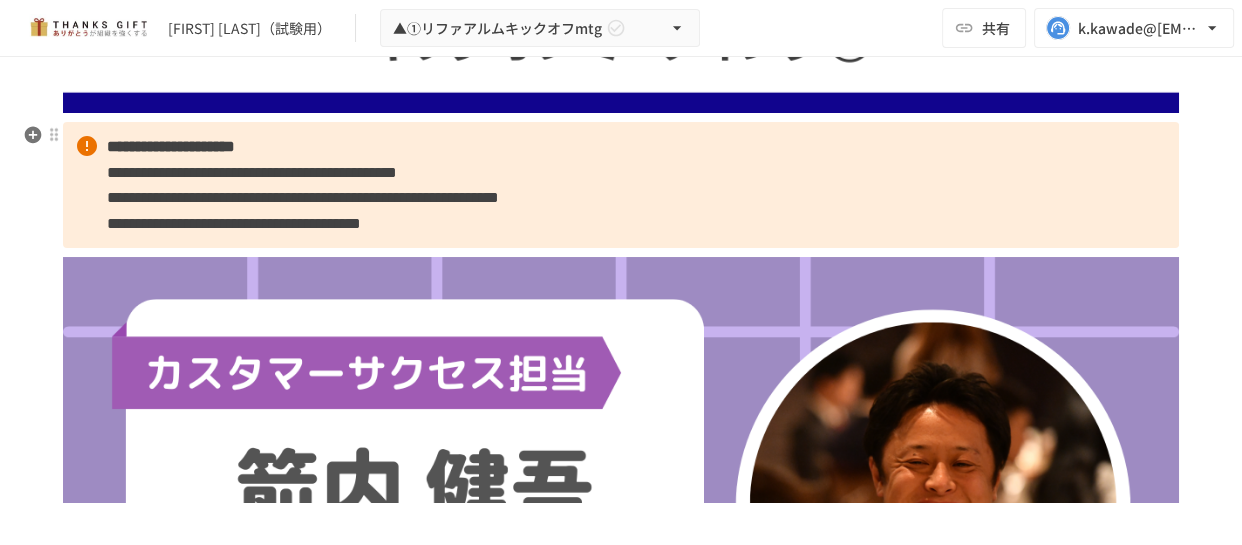 click on "**********" at bounding box center (303, 197) 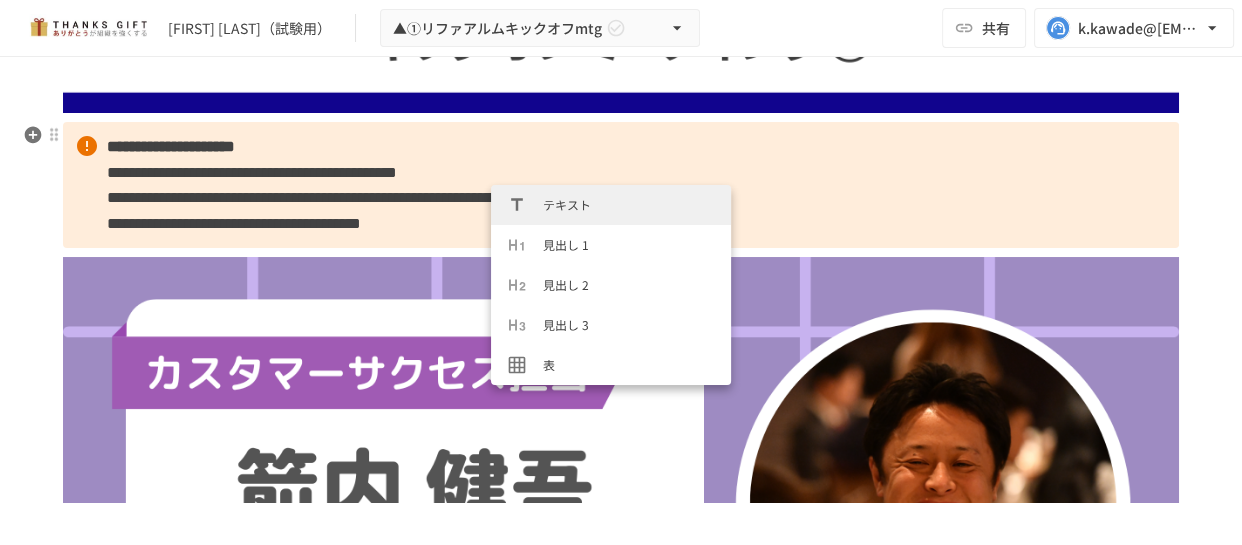 click on "**********" at bounding box center [252, 172] 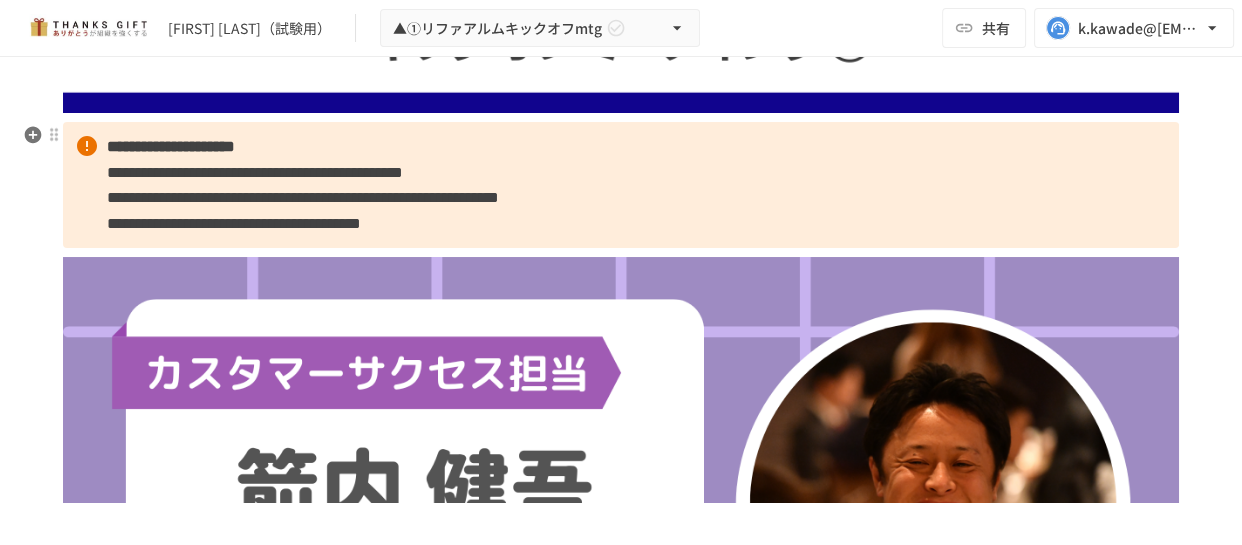 click on "**********" at bounding box center (255, 172) 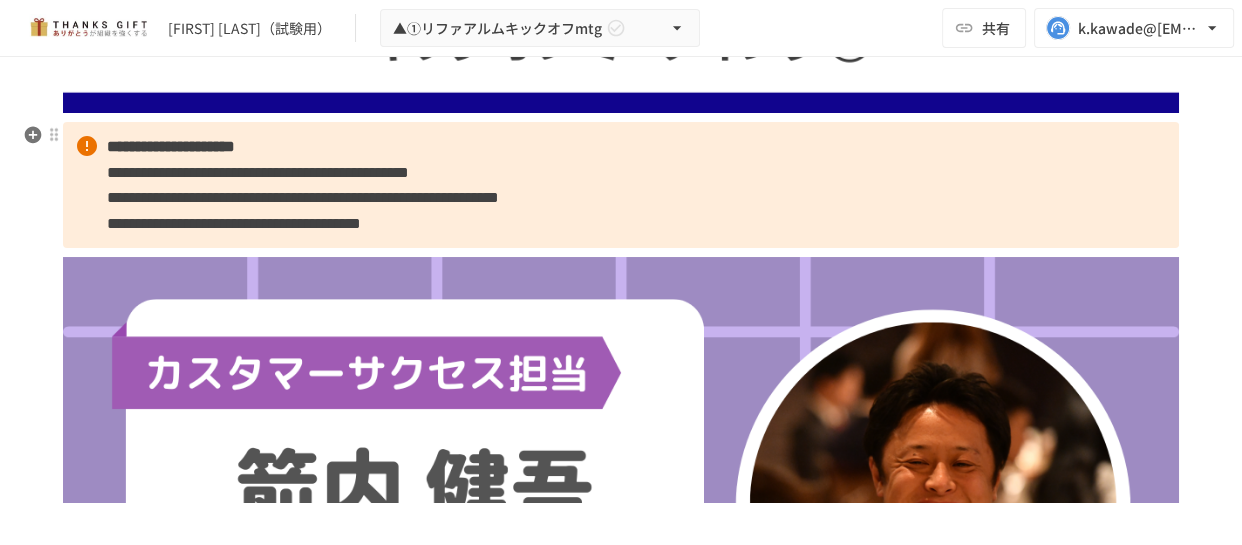 click on "**********" at bounding box center (621, 251) 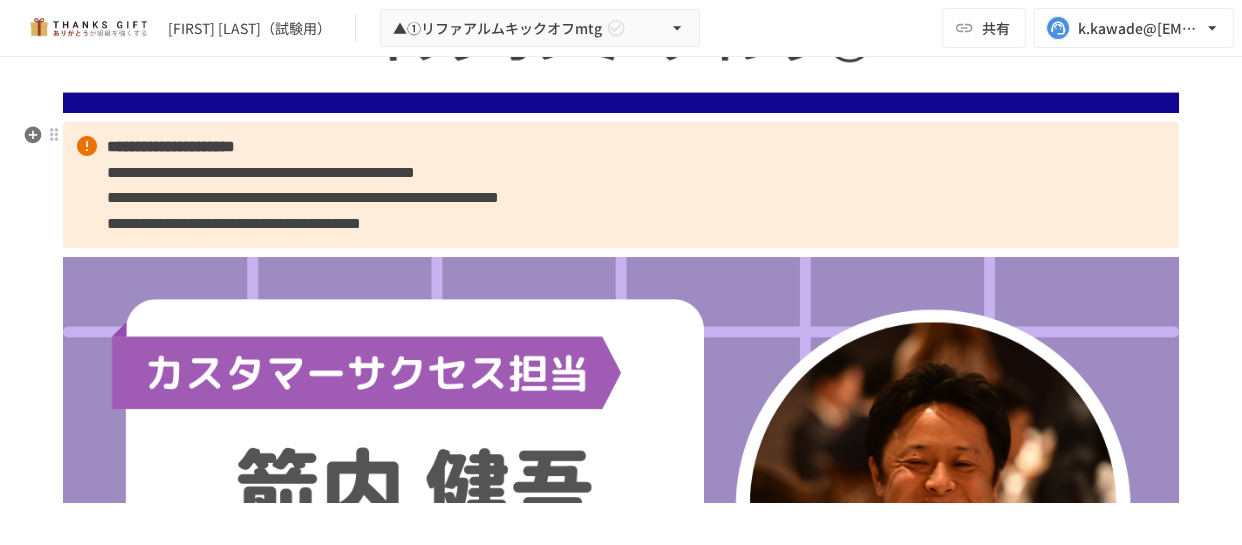 click on "**********" at bounding box center [261, 172] 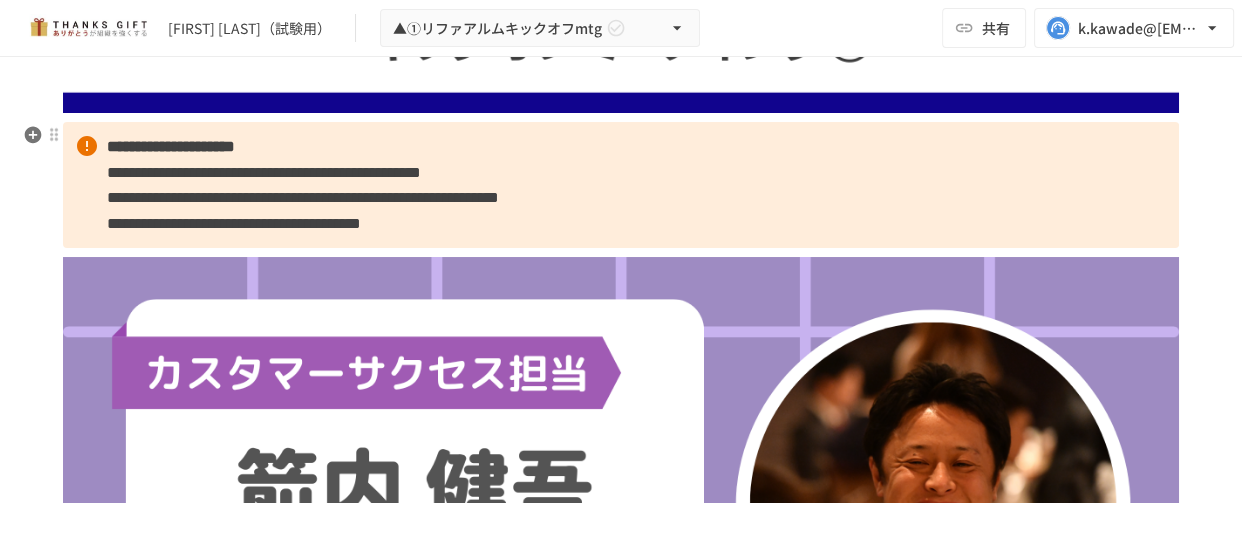 click on "**********" at bounding box center [264, 172] 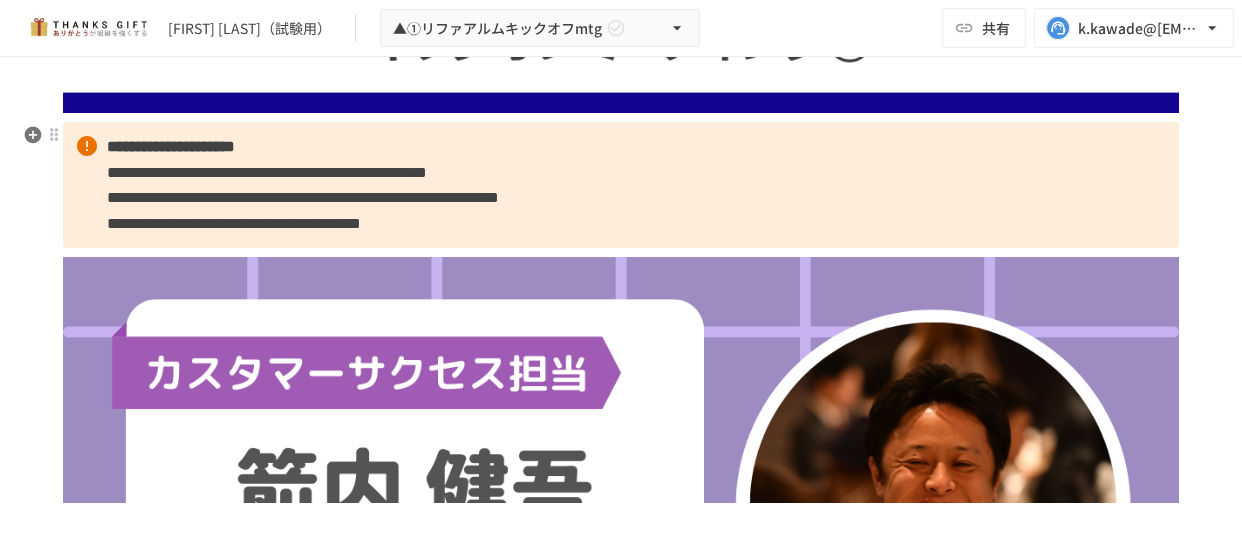 click on "**********" at bounding box center [621, 185] 